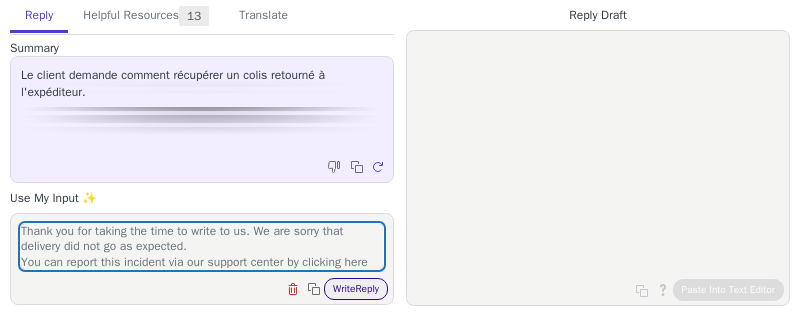 scroll, scrollTop: 0, scrollLeft: 0, axis: both 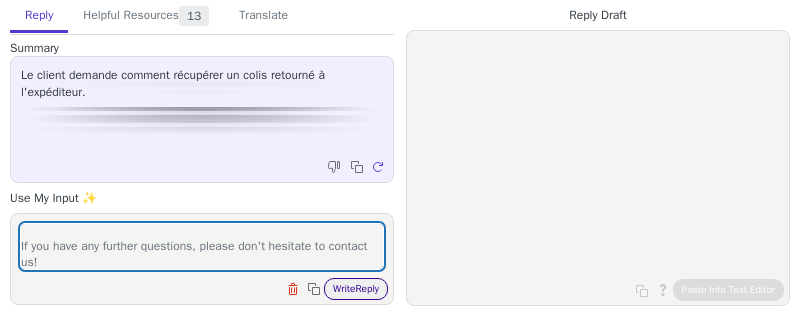 type on "Thank you for taking the time to write to us. We are sorry that delivery did not go as expected.
You can report this incident via our support center by clicking here and get a quick resolution!
Once on our platform, simply click on “submit a request” to access our online assistance. You'll then have the choice between requesting a new shipment and verifying your [ADDRESS] or a refund of the amount of your original order.
If you have any further questions, please don't hesitate to contact us!" 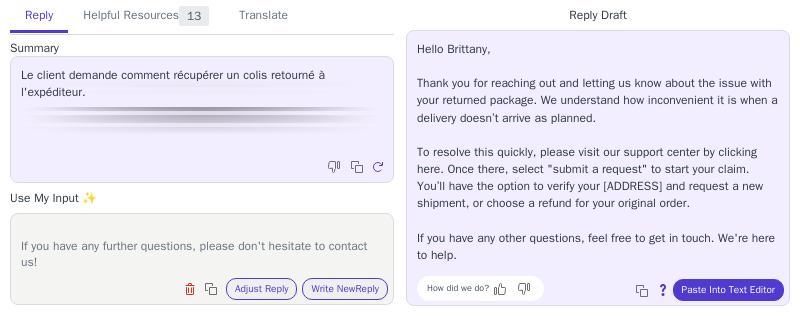 scroll, scrollTop: 11, scrollLeft: 0, axis: vertical 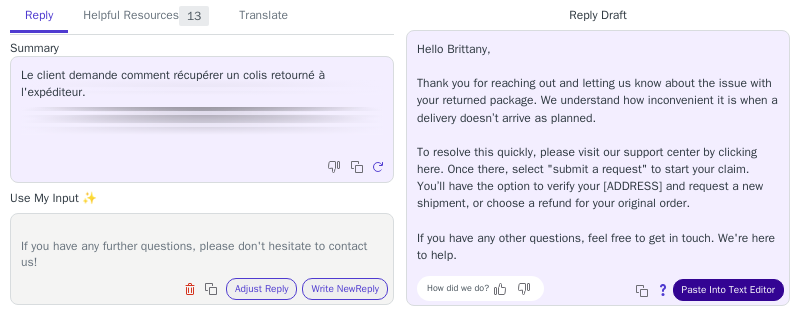 click on "Paste Into Text Editor" at bounding box center (728, 290) 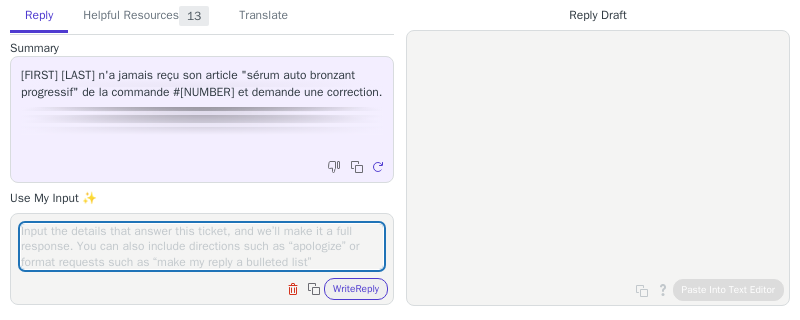 scroll, scrollTop: 0, scrollLeft: 0, axis: both 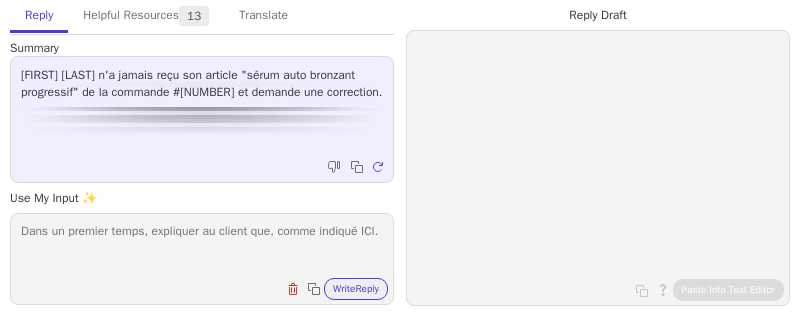 paste on "Pour un souci de livraison, nous vous invitons à nous le signaler dans les [DATE] suivant la confirmation de votre commande." 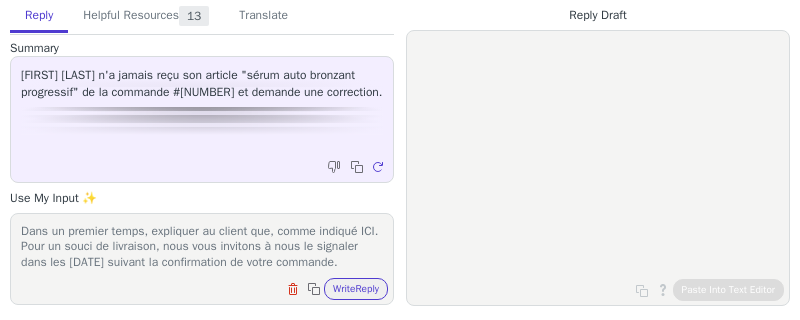 scroll, scrollTop: 16, scrollLeft: 0, axis: vertical 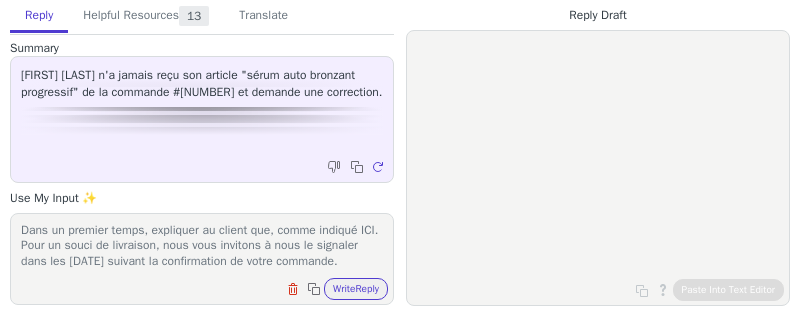 paste on "Toute demande faite après ces délais ne pourra pas être prise en charge." 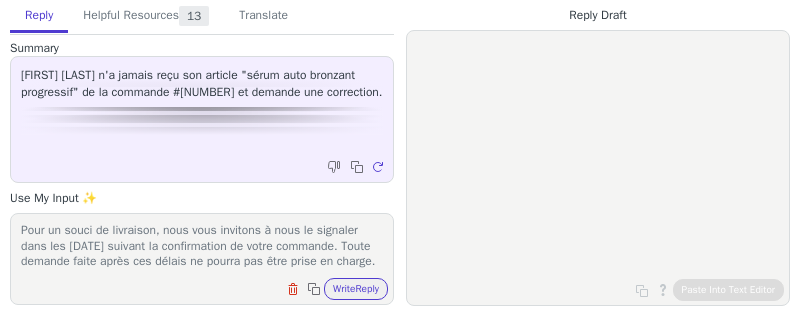 scroll, scrollTop: 62, scrollLeft: 0, axis: vertical 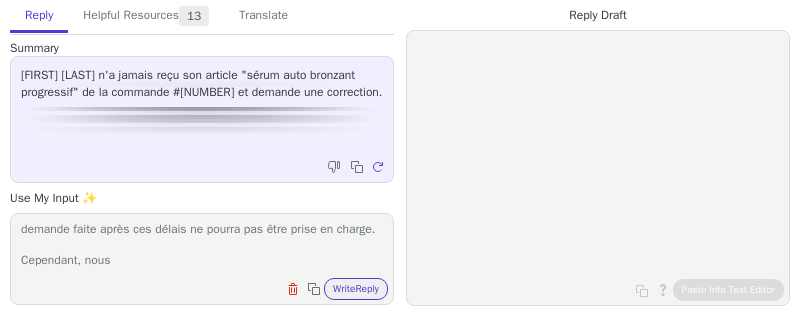 click on "Dans un premier temps, expliquer au client que, comme indiqué ICI. Pour un souci de livraison, nous vous invitons à nous le signaler dans les 14 jours suivant la confirmation de votre commande. Toute demande faite après ces délais ne pourra pas être prise en charge.
Cependant, nous" at bounding box center (202, 246) 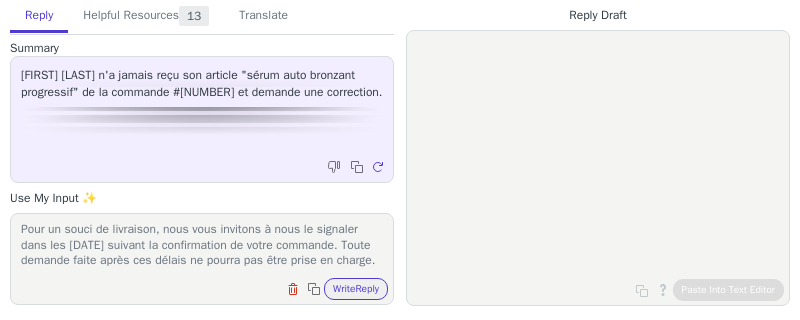 scroll, scrollTop: 62, scrollLeft: 0, axis: vertical 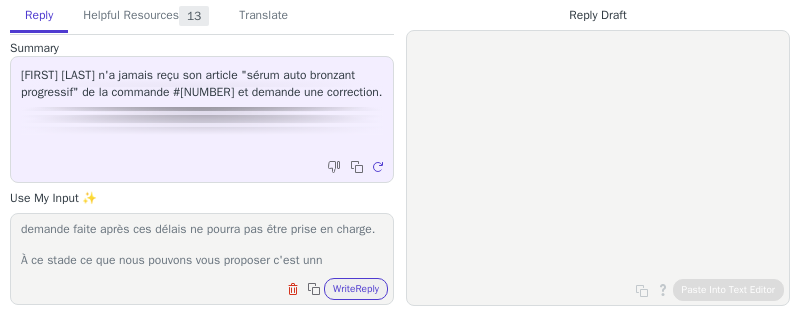 drag, startPoint x: 83, startPoint y: 259, endPoint x: 319, endPoint y: 260, distance: 236.00212 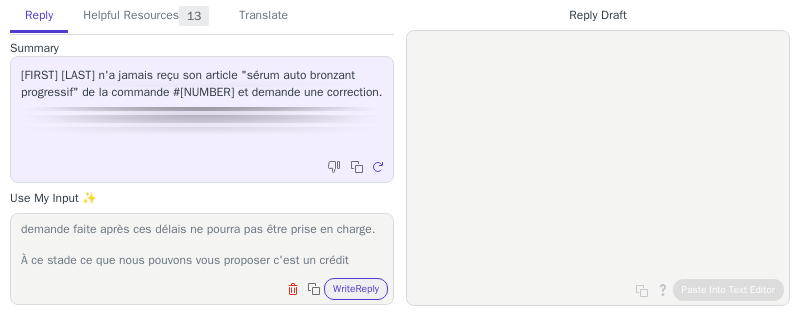 click on "Dans un premier temps, expliquer au client que, comme indiqué ICI. Pour un souci de livraison, nous vous invitons à nous le signaler dans les 14 jours suivant la confirmation de votre commande. Toute demande faite après ces délais ne pourra pas être prise en charge.
À ce stade ce que nous pouvons vous proposer c'est un crédit" at bounding box center (202, 246) 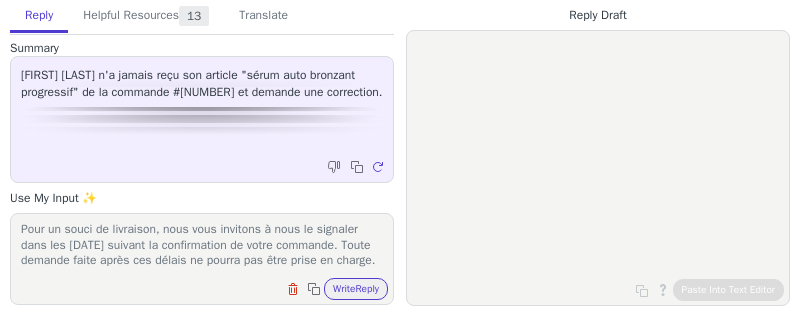 paste on "That said, we absolutely want to make this right for you." 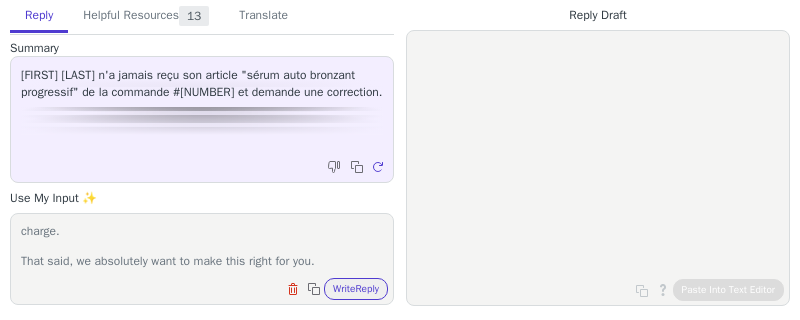 scroll, scrollTop: 62, scrollLeft: 0, axis: vertical 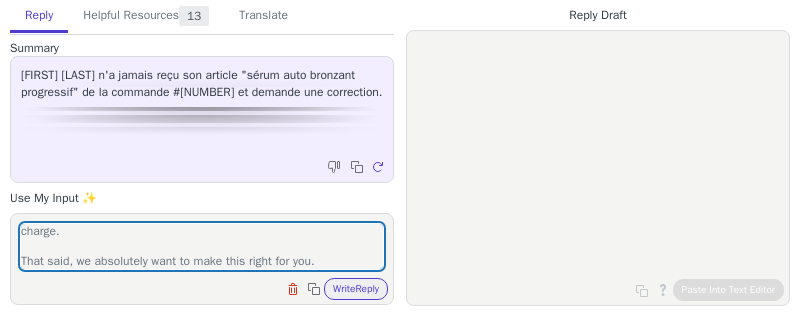 click on "Dans un premier temps, expliquer au client que, comme indiqué ICI. Pour un souci de livraison, nous vous invitons à nous le signaler dans les 14 jours suivant la confirmation de votre commande. Toute demande faite après ces délais ne pourra pas être prise en charge.
That said, we absolutely want to make this right for you. Clear field Copy to clipboard Write  Reply" at bounding box center (202, 259) 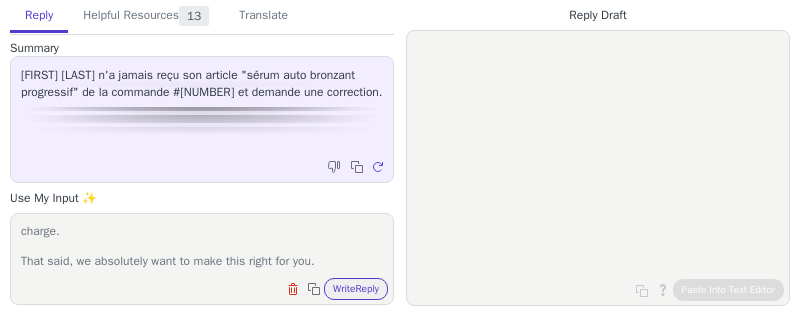 click on "Dans un premier temps, expliquer au client que, comme indiqué ICI. Pour un souci de livraison, nous vous invitons à nous le signaler dans les 14 jours suivant la confirmation de votre commande. Toute demande faite après ces délais ne pourra pas être prise en charge.
That said, we absolutely want to make this right for you." at bounding box center [202, 246] 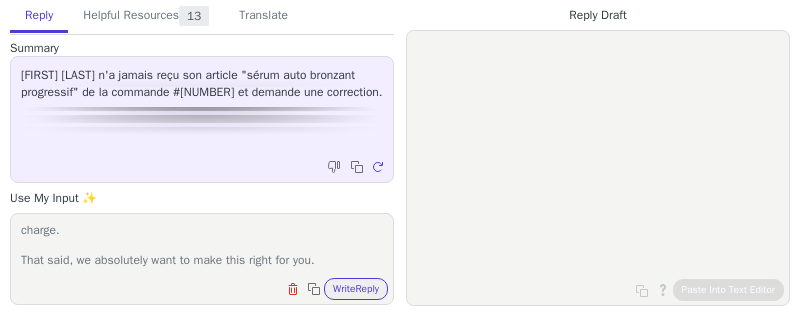 scroll, scrollTop: 93, scrollLeft: 0, axis: vertical 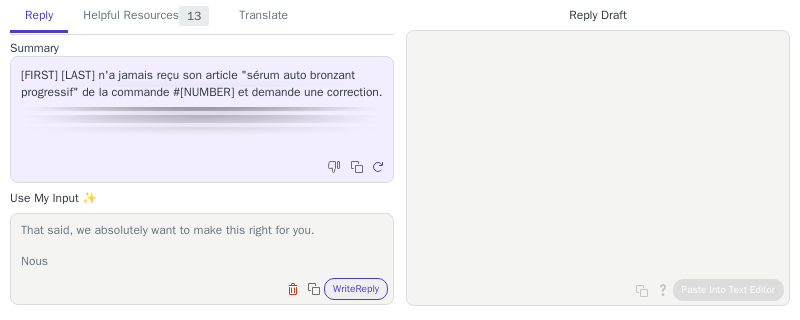 click on "Dans un premier temps, expliquer au client que, comme indiqué ICI. Pour un souci de livraison, nous vous invitons à nous le signaler dans les 14 jours suivant la confirmation de votre commande. Toute demande faite après ces délais ne pourra pas être prise en charge.
That said, we absolutely want to make this right for you.
Nous" at bounding box center (202, 246) 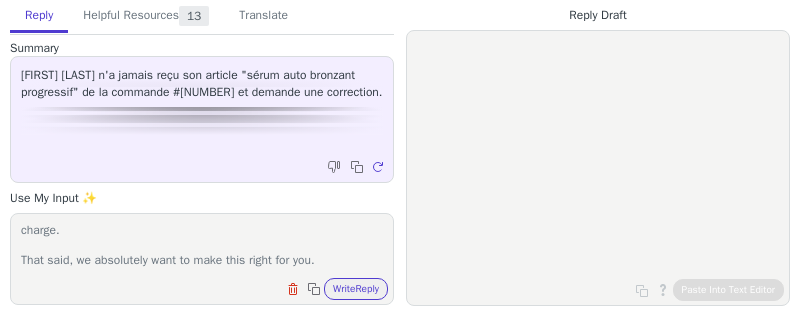 scroll, scrollTop: 78, scrollLeft: 0, axis: vertical 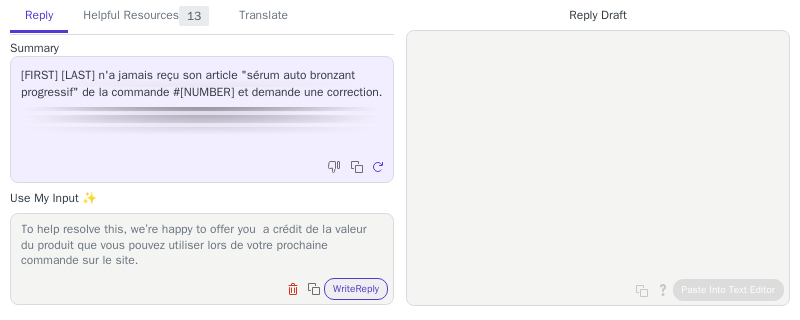 paste on "To use your credit:
* Make sure you’re ordering from the site that matches your country of residence.
* Add the item to your basket.
* Log in using the email address linked to your Typology account.
* Select your available credits at checkout." 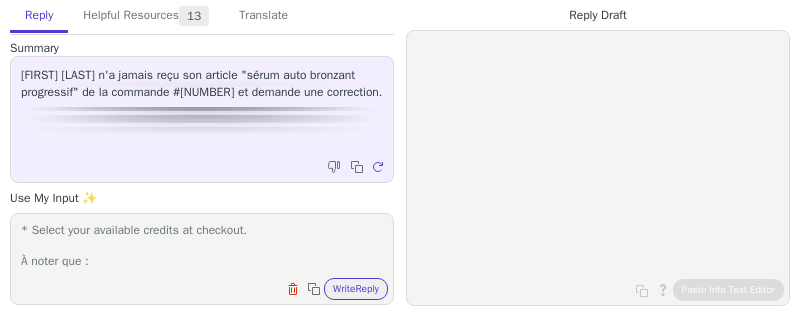 scroll, scrollTop: 278, scrollLeft: 0, axis: vertical 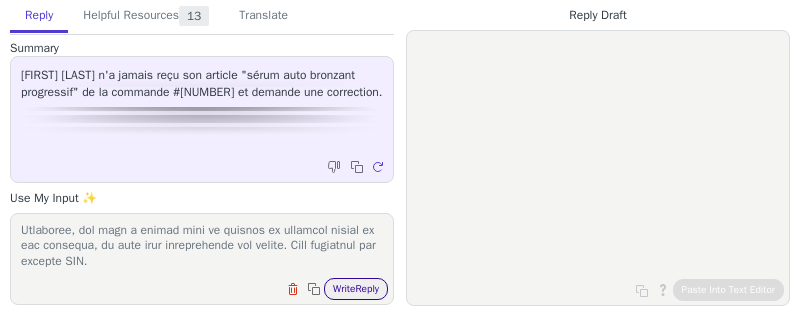 type on "Dans un premier temps, expliquer au client que, comme indiqué ICI. Pour un souci de livraison, nous vous invitons à nous le signaler dans les 14 jours suivant la confirmation de votre commande. Toute demande faite après ces délais ne pourra pas être prise en charge.
That said, we absolutely want to make this right for you.
To help resolve this, we’re happy to offer you  a crédit de la valeur du produit que vous pouvez utiliser lors de votre prochaine commande sur le site.
To use your credit:
* Make sure you’re ordering from the site that matches your country of residence.
* Add the item to your basket.
* Log in using the email address linked to your Typology account.
* Select your available credits at checkout.
À noter que :
Chaque nouvelle allocation de crédits possède sa propre date d’expiration. La première date d’expiration à venir est affichée sous votre solde dans votre compte.
Les crédits ne peuvent être appliqués qu’au moment du paiement. Attention, une case à cocher dans la section de paiemen..." 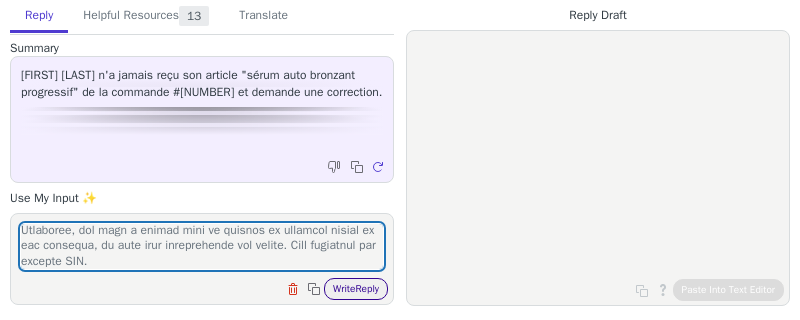 click on "Write  Reply" at bounding box center (356, 289) 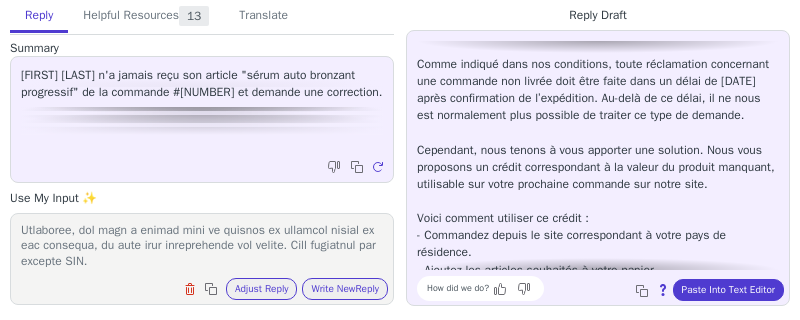scroll, scrollTop: 107, scrollLeft: 0, axis: vertical 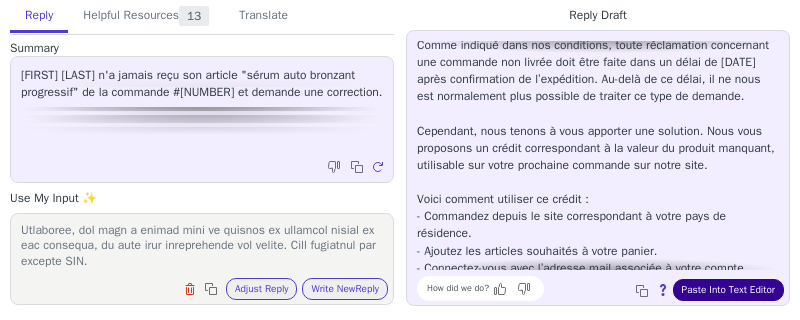 click on "Paste Into Text Editor" at bounding box center (728, 290) 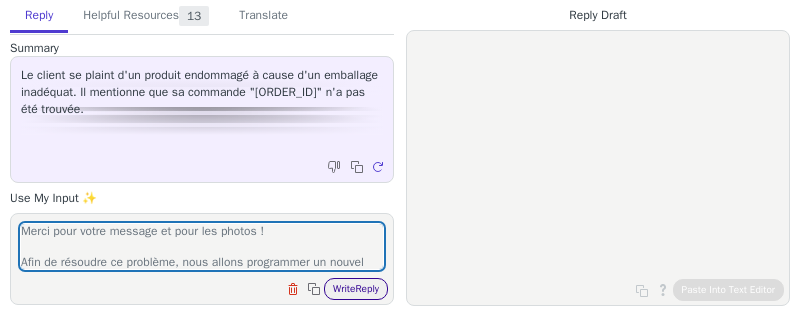 scroll, scrollTop: 0, scrollLeft: 0, axis: both 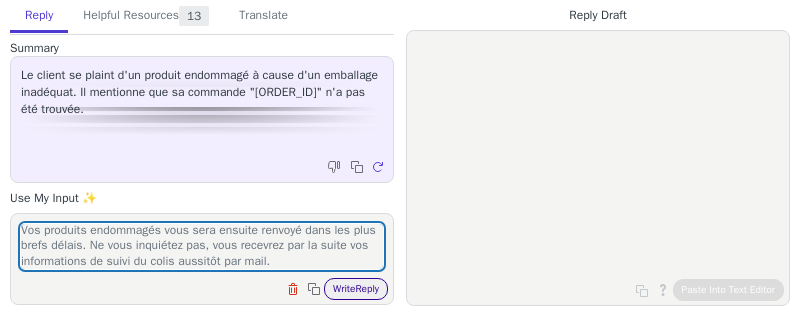 click on "Write  Reply" at bounding box center [356, 289] 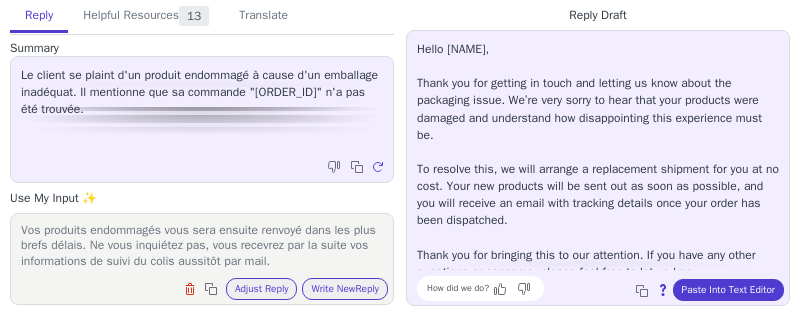 scroll, scrollTop: 11, scrollLeft: 0, axis: vertical 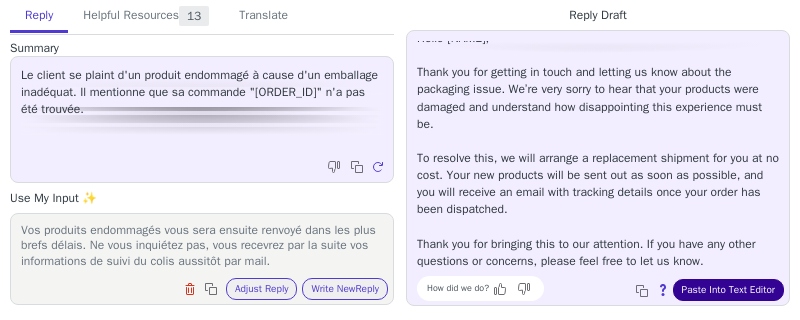 click on "Paste Into Text Editor" at bounding box center (728, 290) 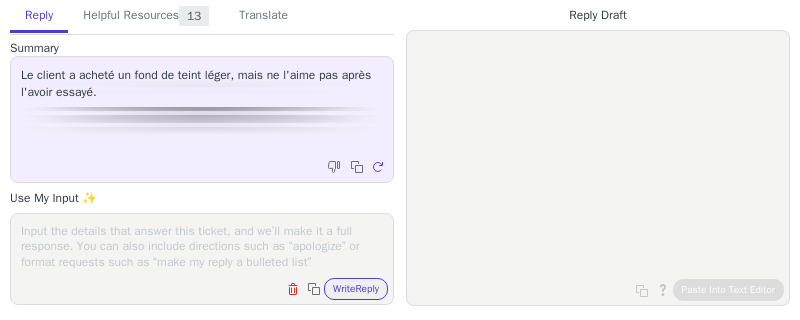 scroll, scrollTop: 0, scrollLeft: 0, axis: both 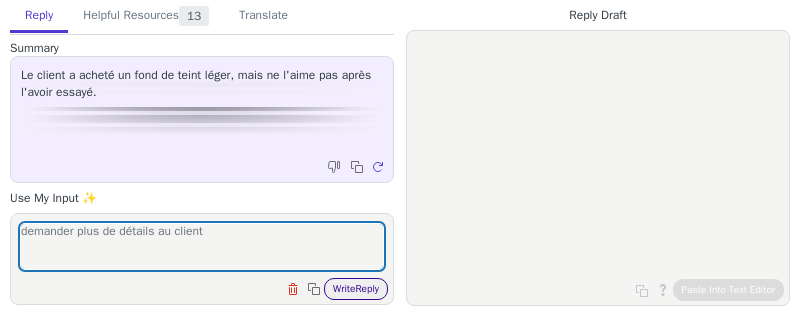 click on "Write  Reply" at bounding box center (356, 289) 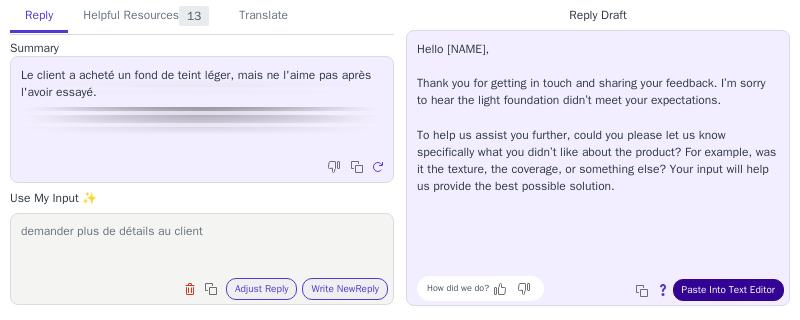click on "Paste Into Text Editor" at bounding box center [728, 290] 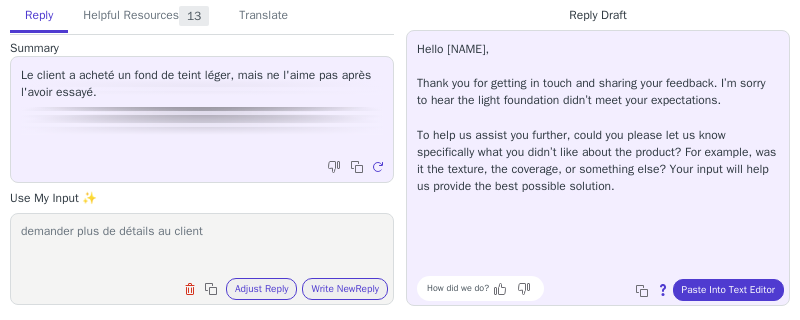 click on "demander plus de détails au client" at bounding box center (202, 246) 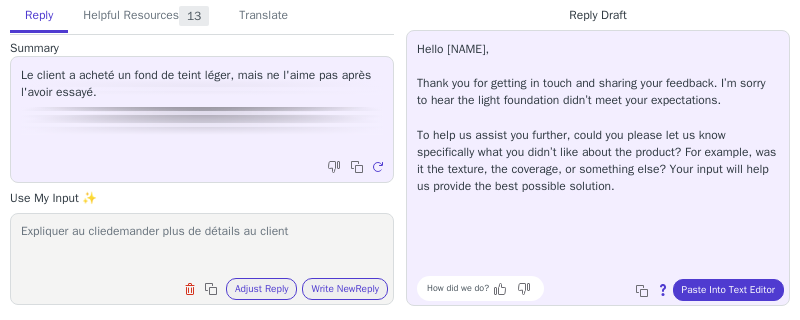 type on "Expliquer au cliedemander plus de détails au client" 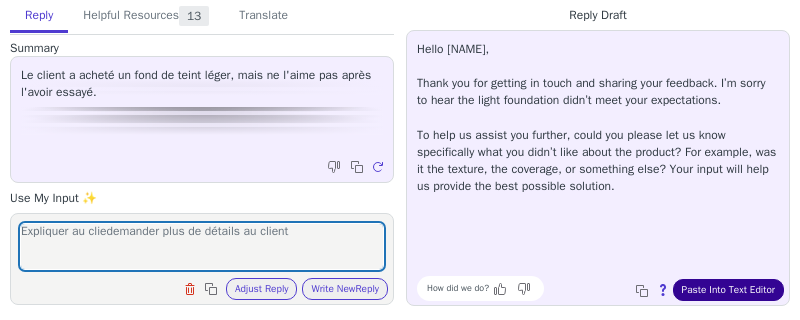 click on "Paste Into Text Editor" at bounding box center (728, 290) 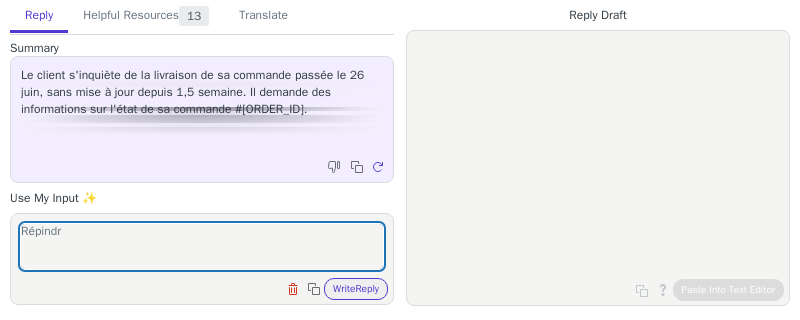 scroll, scrollTop: 0, scrollLeft: 0, axis: both 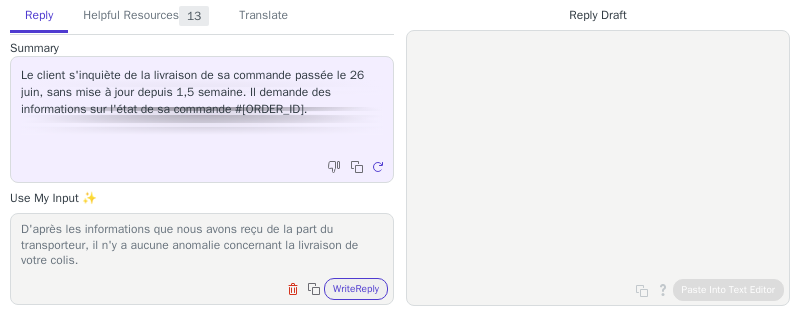 paste on "Veuillez noter que tous les colis sont expédiés depuis [LOCATION] et sont pris en charge par des transporteurs locaux, peuvent passer différentes douanes et frontières, ces étapes sont inévitables et peuvent nécessiter un certain temps." 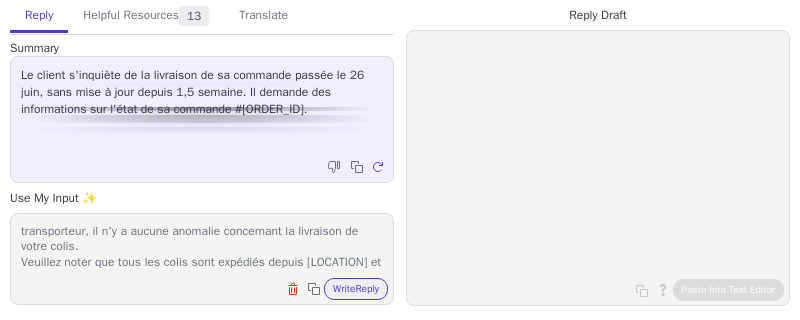 scroll, scrollTop: 77, scrollLeft: 0, axis: vertical 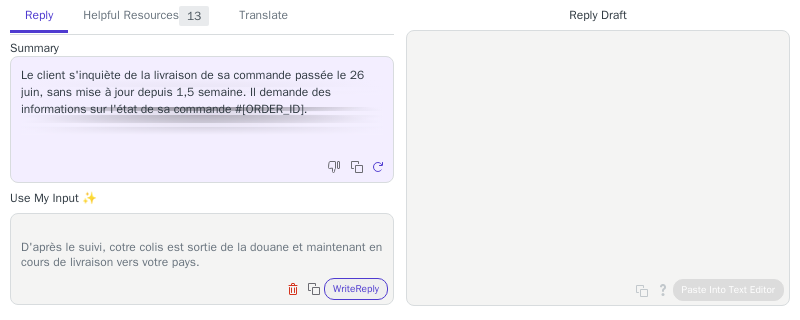 paste on "Une fois le colis passé la frontière, nous vous conseillons de vérifier sur le site de votre poste locale votre colis avec le numéro de suivi, il pourrait avoir plus de détails." 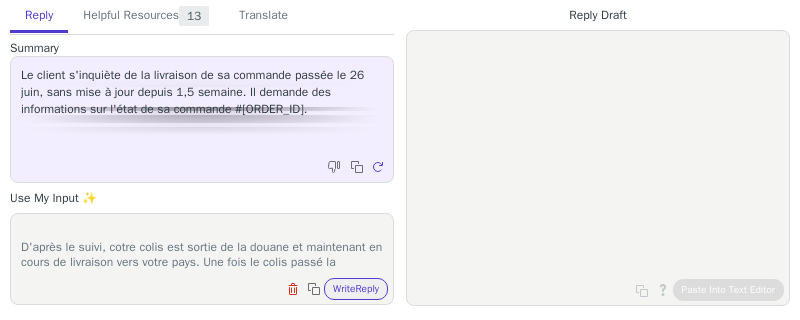 scroll, scrollTop: 170, scrollLeft: 0, axis: vertical 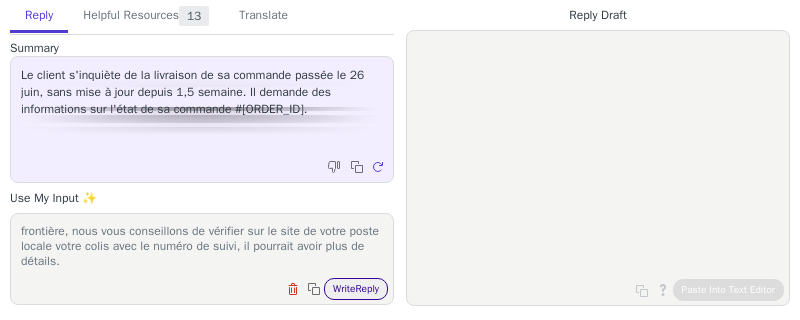 type on "Répondre au client que :
D'après les informations que nous avons reçu de la part du transporteur, il n'y a aucune anomalie concernant la livraison de votre colis.
Veuillez noter que tous les colis sont expédiés depuis [CITY] et sont pris en charge par des transporteurs locaux, peuvent passer différentes douanes et frontières, ces étapes sont inévitables et peuvent nécessiter un certain temps.
D'après le suivi, cotre colis est sortie de la douane et maintenant en cours de livraison vers votre pays. Une fois le colis passé la frontière, nous vous conseillons de vérifier sur le site de votre poste locale votre colis avec le numéro de suivi, il pourrait avoir plus de détails." 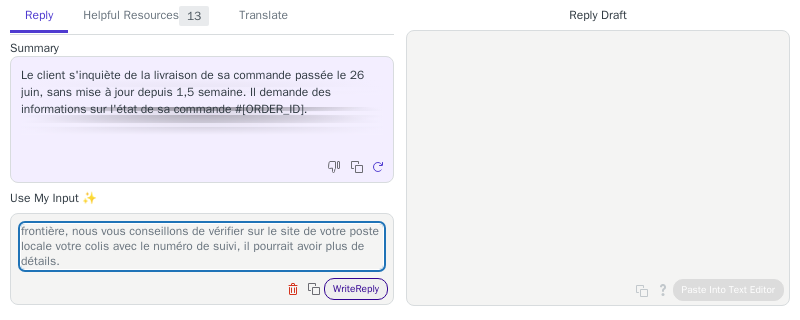click on "Write  Reply" at bounding box center [356, 289] 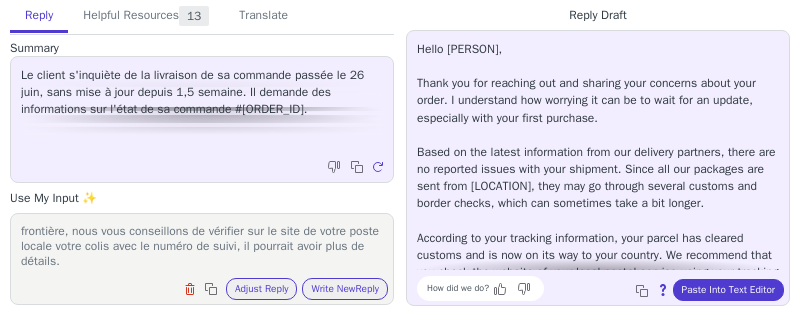 scroll, scrollTop: 113, scrollLeft: 0, axis: vertical 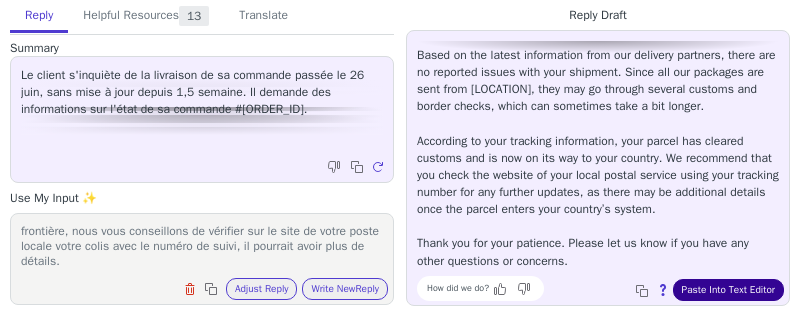click on "Paste Into Text Editor" at bounding box center [728, 290] 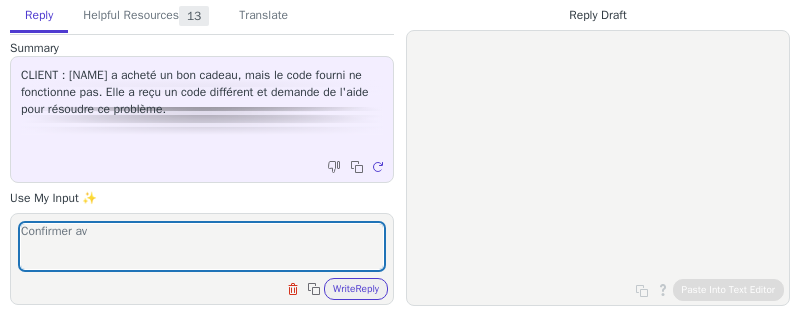 scroll, scrollTop: 0, scrollLeft: 0, axis: both 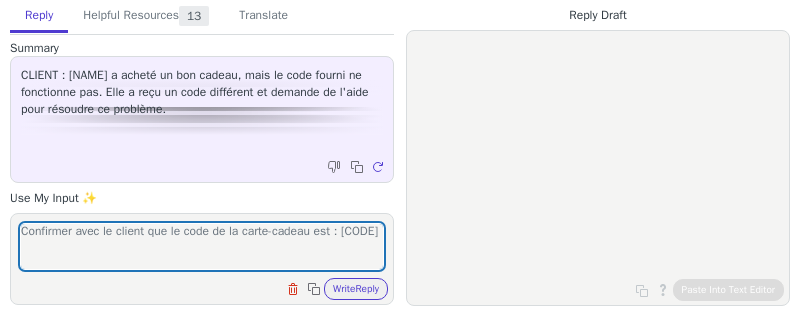 click on "Confirmer avec le client que le code de la carte-cadeau est : [CODE]" at bounding box center [202, 246] 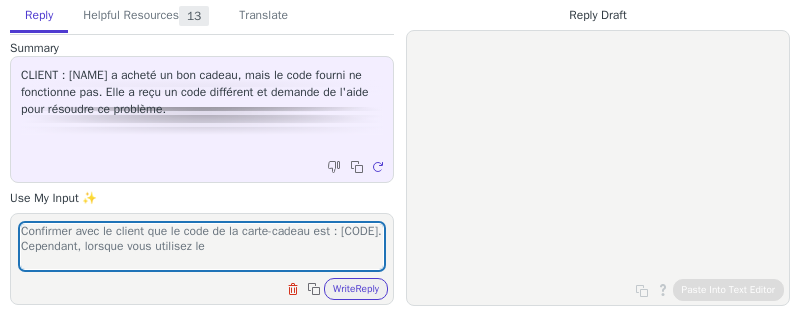 drag, startPoint x: 309, startPoint y: 244, endPoint x: 359, endPoint y: 244, distance: 50 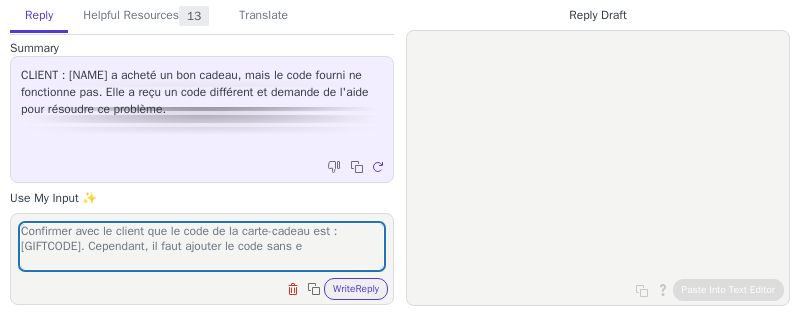 scroll, scrollTop: 0, scrollLeft: 0, axis: both 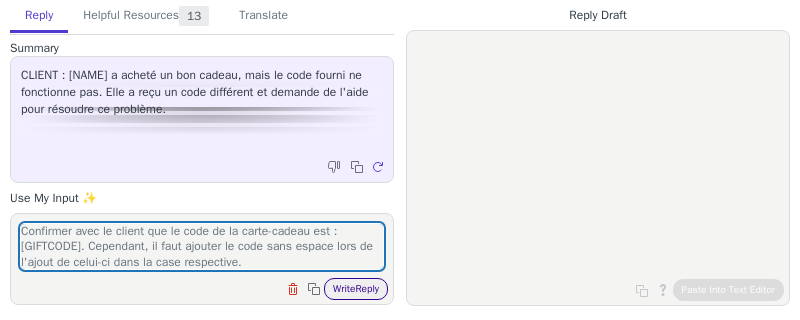 type on "Confirmer avec le client que le code de la carte-cadeau est : [GIFTCODE]. Cependant, il faut ajouter le code sans espace lors de l'ajout de celui-ci dans la case respective." 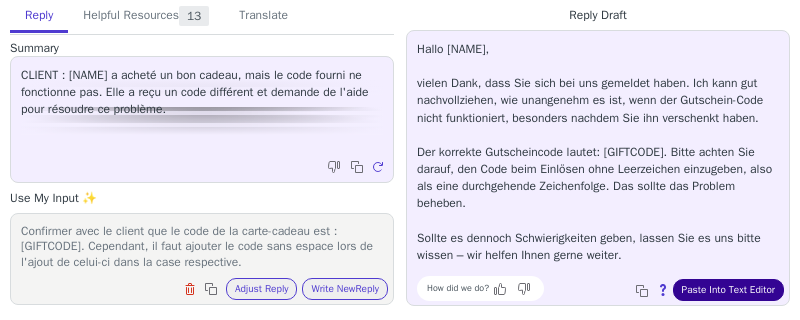 click on "Paste Into Text Editor" at bounding box center (728, 290) 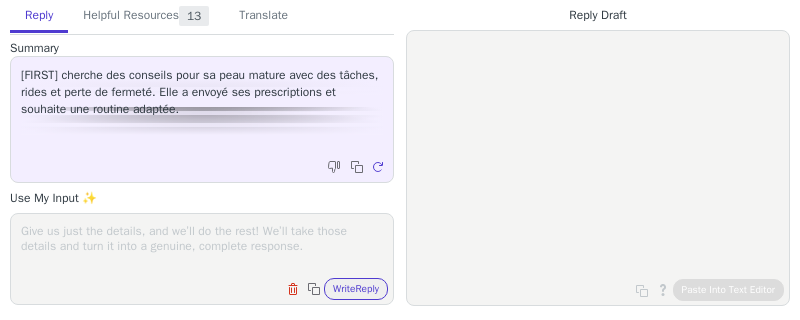 scroll, scrollTop: 0, scrollLeft: 0, axis: both 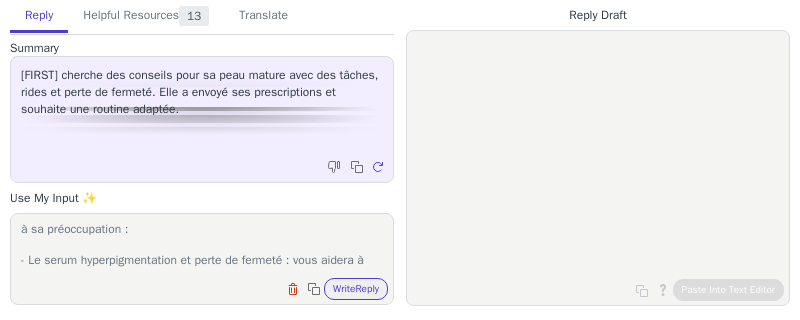 paste on "Pour réduire l'apparence des taches pigmentaires et raffermir la peau." 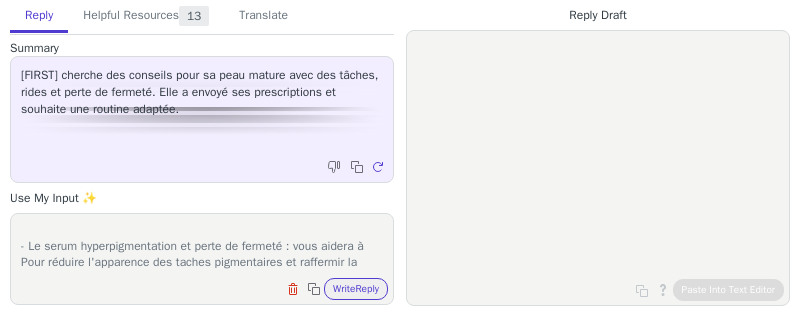 scroll, scrollTop: 46, scrollLeft: 0, axis: vertical 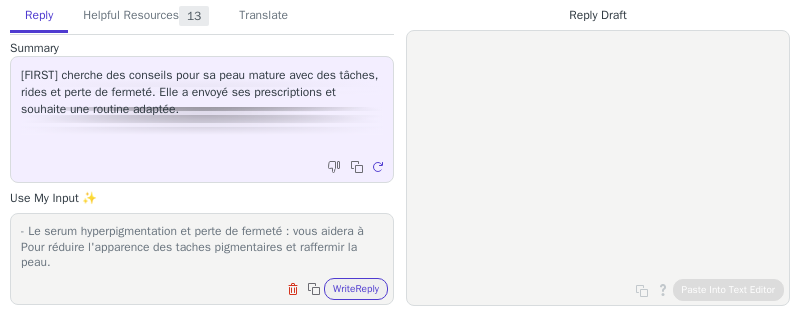 drag, startPoint x: 59, startPoint y: 246, endPoint x: 29, endPoint y: 246, distance: 30 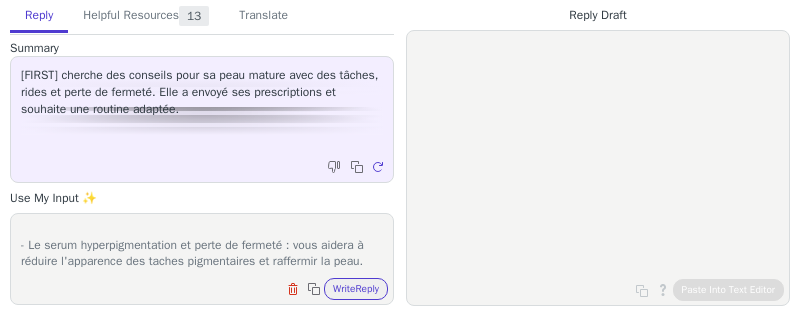 click on "Répondre au client que la routine qui lui a été proposé convient bien à sa préoccupation :
- Le serum hyperpigmentation et perte de fermeté : vous aidera à réduire l'apparence des taches pigmentaires et raffermir la peau." at bounding box center (202, 246) 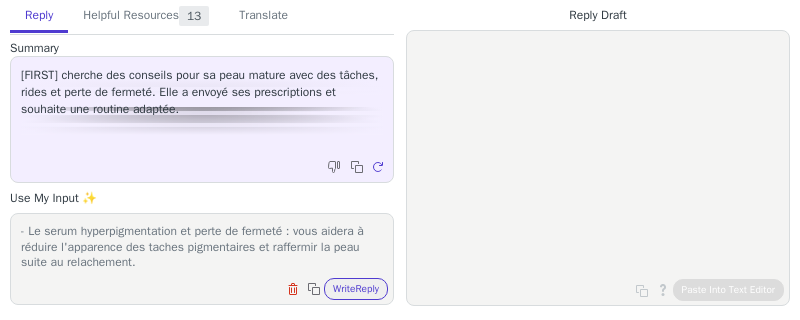 scroll, scrollTop: 45, scrollLeft: 0, axis: vertical 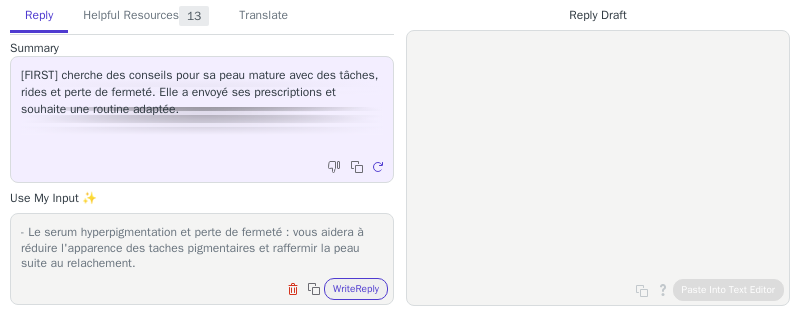 click on "Répondre au client que la routine qui lui a été proposé convient bien à sa préoccupation :
- Le serum hyperpigmentation et perte de fermeté : vous aidera à réduire l'apparence des taches pigmentaires et raffermir la peau suite au relachement." at bounding box center (202, 246) 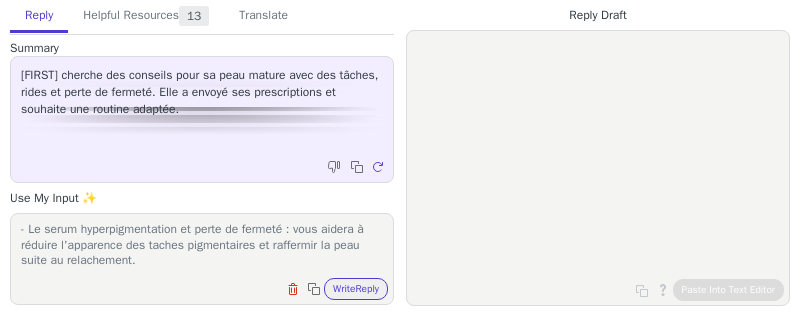 drag, startPoint x: 99, startPoint y: 261, endPoint x: 166, endPoint y: 258, distance: 67.06713 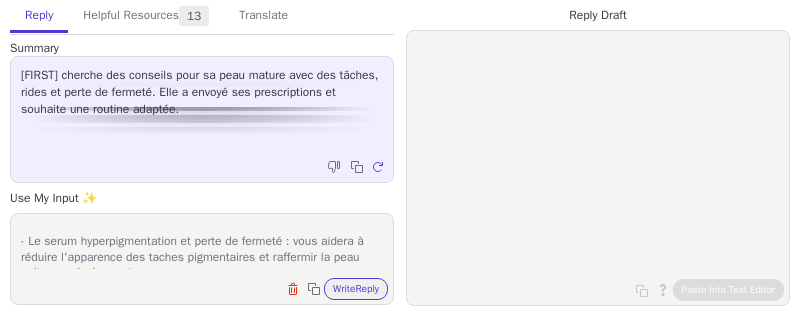 scroll, scrollTop: 0, scrollLeft: 0, axis: both 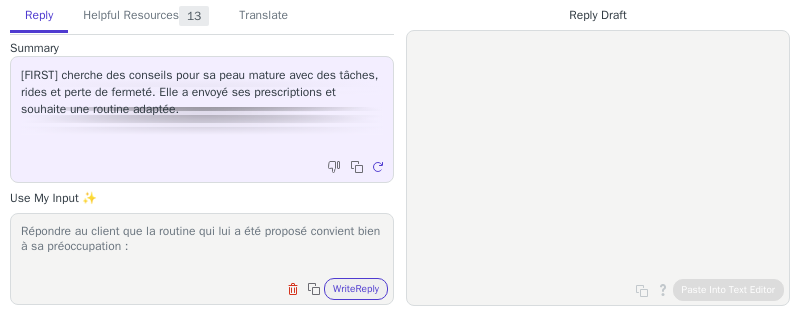 drag, startPoint x: 171, startPoint y: 233, endPoint x: 112, endPoint y: 247, distance: 60.63827 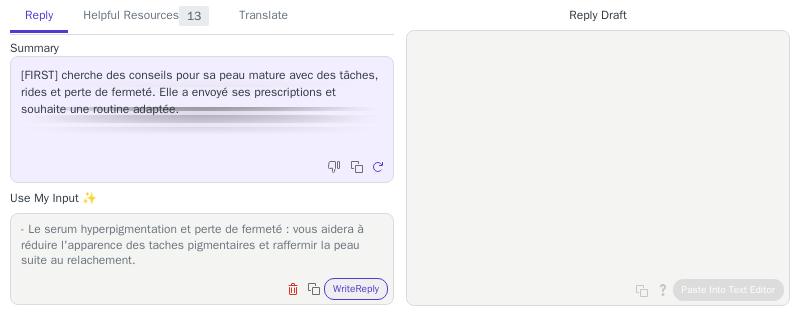 click on "Répondre au client que la routine qui lui a été proposé convient bien à sa préoccupation :
- Le serum hyperpigmentation et perte de fermeté : vous aidera à réduire l'apparence des taches pigmentaires et raffermir la peau suite au relachement." at bounding box center [202, 246] 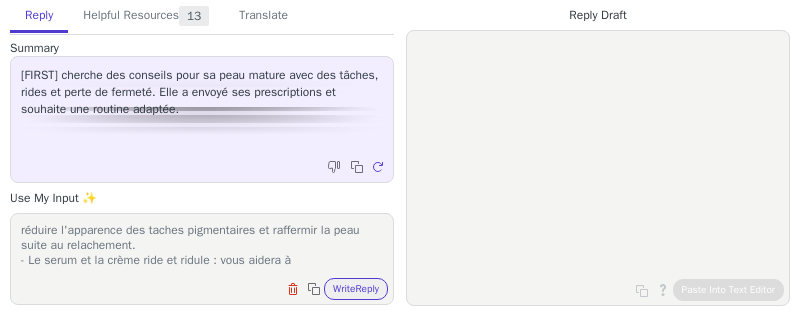paste on "réduire et prévenir les rides et ridules du contour des yeux." 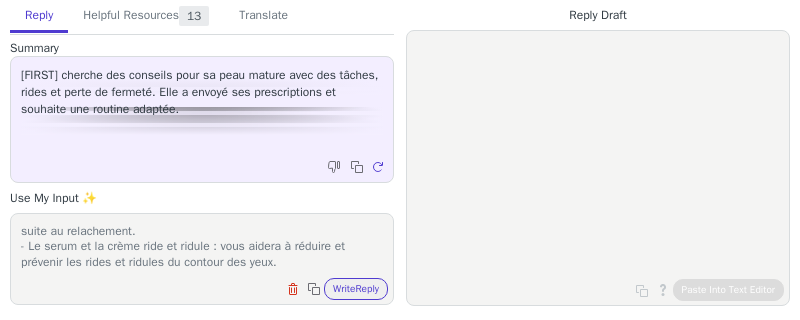 scroll, scrollTop: 93, scrollLeft: 0, axis: vertical 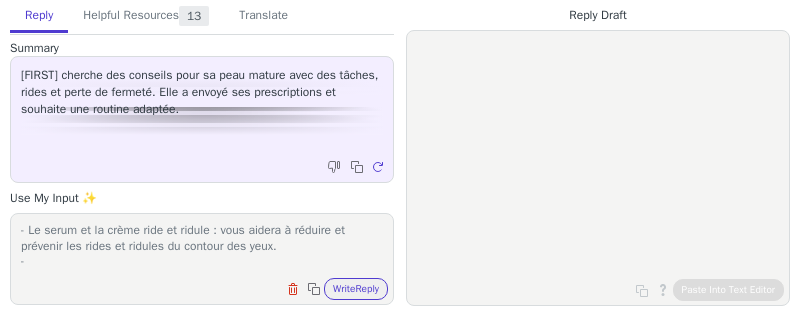 paste on "Crème de jour multi-signes de l'âge
SPF 50" 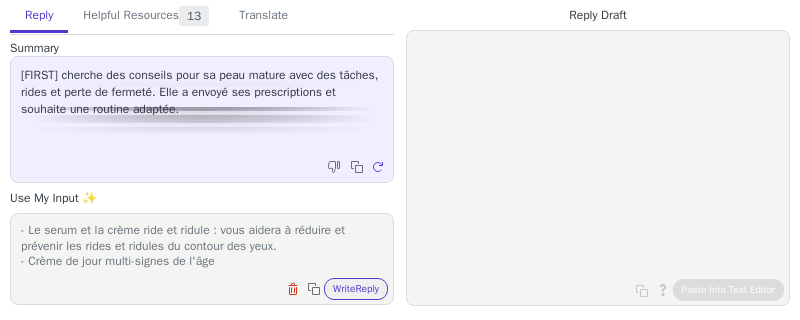 scroll, scrollTop: 108, scrollLeft: 0, axis: vertical 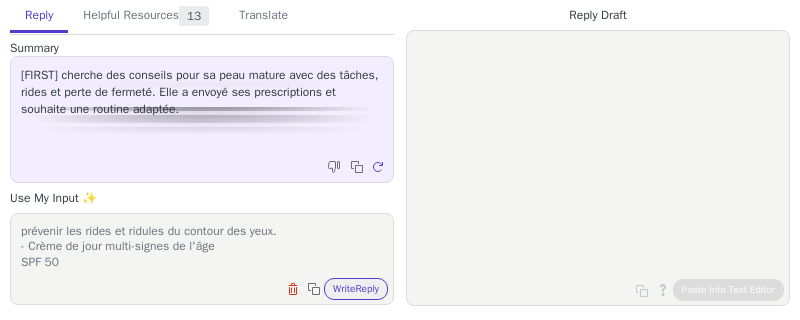 click on "Répondre au client que la routine qui lui a été proposé convient bien à sa préoccupation :
- Le serum hyperpigmentation et perte de fermeté : vous aidera à réduire l'apparence des taches pigmentaires et raffermir la peau suite au relachement.
- Le serum et la crème ride et ridule : vous aidera à réduire et prévenir les rides et ridules du contour des yeux.
- Crème de jour multi-signes de l'âge
SPF 50" at bounding box center [202, 246] 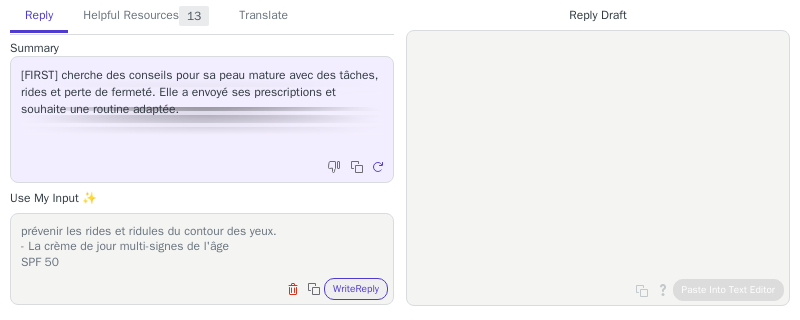 click on "Répondre au client que la routine qui lui a été proposé convient bien à sa préoccupation :
- Le serum hyperpigmentation et perte de fermeté : vous aidera à réduire l'apparence des taches pigmentaires et raffermir la peau suite au relachement.
- Le serum et la crème ride et ridule : vous aidera à réduire et prévenir les rides et ridules du contour des yeux.
- La crème de jour multi-signes de l'âge
SPF 50" at bounding box center (202, 246) 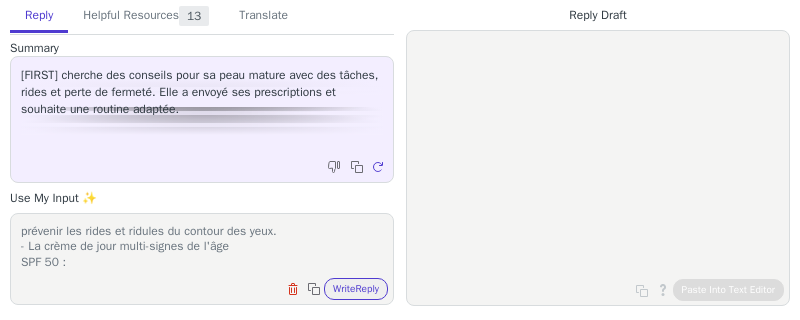 paste on "Cible jour après jour les signes de l’âge photo-induits : taches pigmentaires, rides & relâchement cutané" 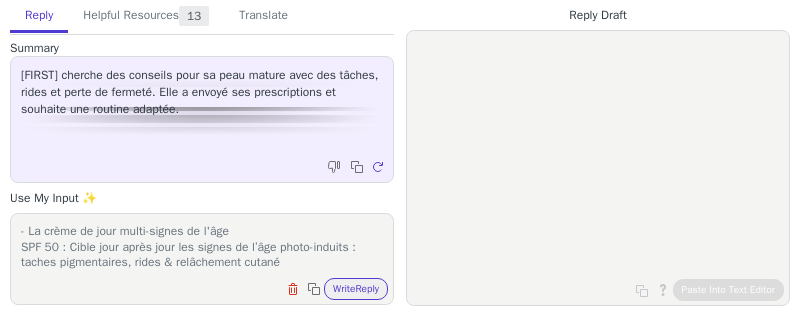 scroll, scrollTop: 139, scrollLeft: 0, axis: vertical 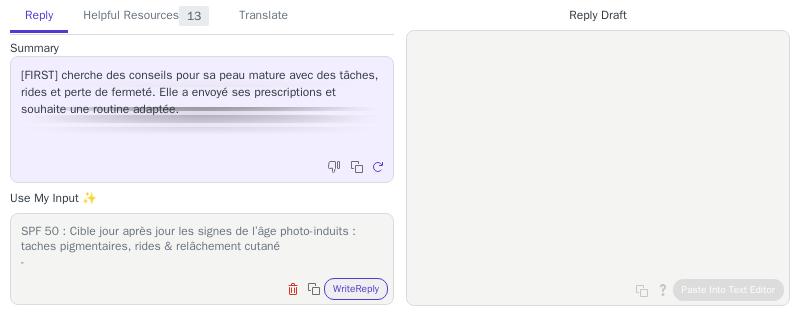 paste on "P62 - Assemblage botanique éclat
à la rose blanche" 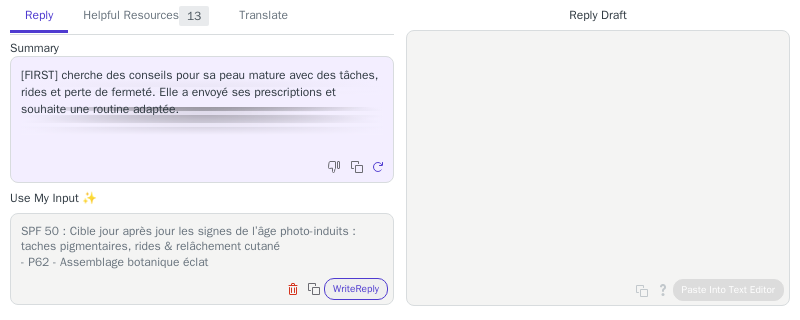 scroll, scrollTop: 155, scrollLeft: 0, axis: vertical 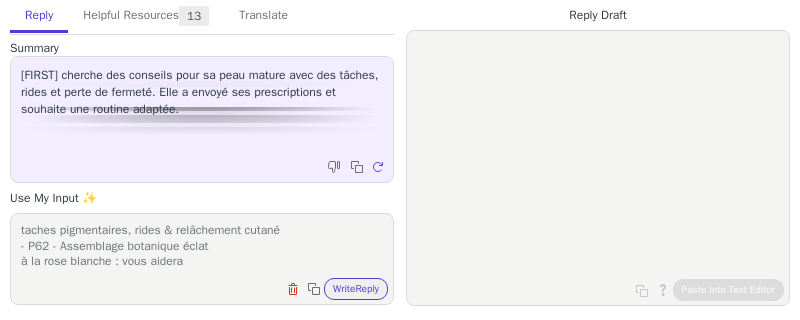 drag, startPoint x: 129, startPoint y: 259, endPoint x: 189, endPoint y: 259, distance: 60 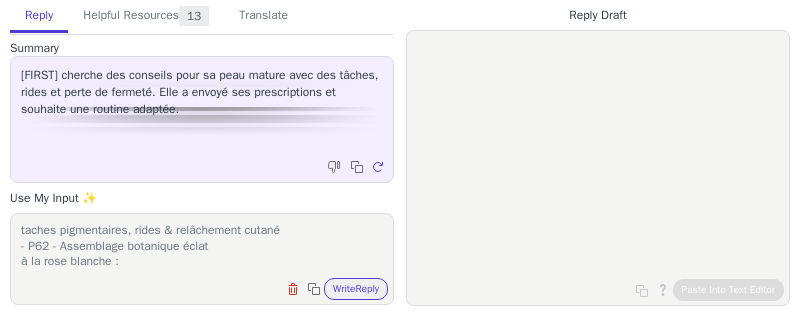 scroll, scrollTop: 155, scrollLeft: 0, axis: vertical 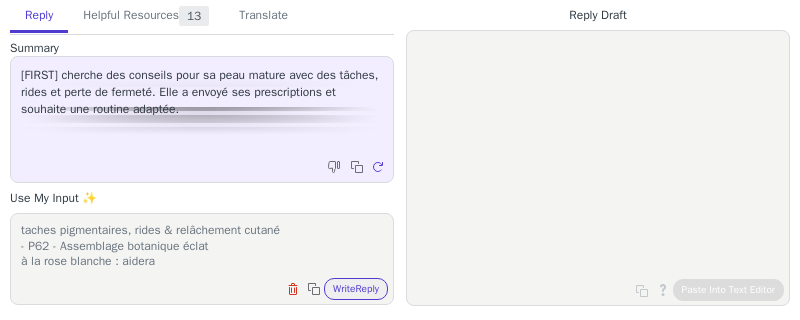 paste on "raviver l'éclat de la peau et optimiser sa régénération nocturne" 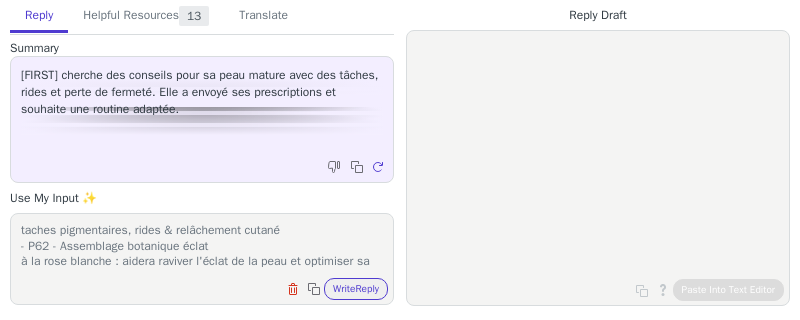 scroll, scrollTop: 171, scrollLeft: 0, axis: vertical 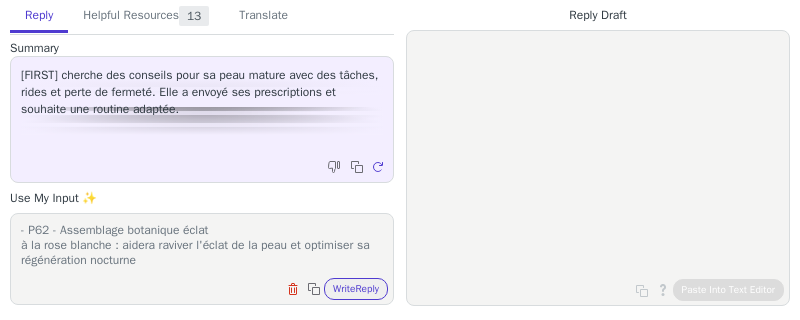 click on "Répondre au client que la routine qui lui a été proposé convient bien à sa préoccupation :
- Le serum hyperpigmentation et perte de fermeté : vous aidera à réduire l'apparence des taches pigmentaires et raffermir la peau suite au relachement.
- Le serum et la crème ride et ridule : vous aidera à réduire et prévenir les rides et ridules du contour des yeux.
- La crème de jour multi-signes de l'âge
SPF 50 : Cible jour après jour les signes de l’âge photo-induits : taches pigmentaires, rides & relâchement cutané
- P62 - Assemblage botanique éclat
à la rose blanche : aidera raviver l'éclat de la peau et optimiser sa régénération nocturne" at bounding box center [202, 246] 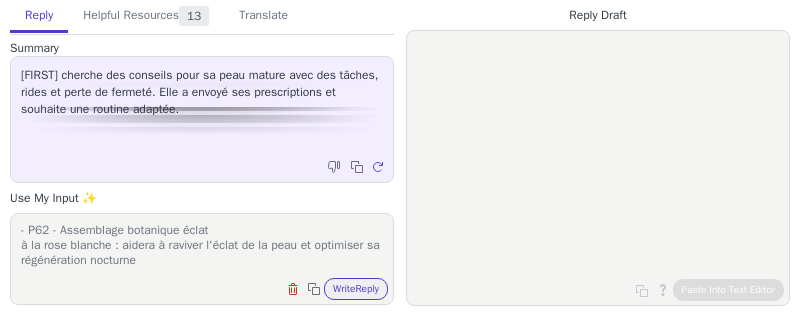 click on "Répondre au client que la routine qui lui a été proposé convient bien à sa préoccupation :
- Le serum hyperpigmentation et perte de fermeté : vous aidera à réduire l'apparence des taches pigmentaires et raffermir la peau suite au relachement.
- Le serum et la crème ride et ridule : vous aidera à réduire et prévenir les rides et ridules du contour des yeux.
- La crème de jour multi-signes de l'âge
SPF 50 : Cible jour après jour les signes de l’âge photo-induits : taches pigmentaires, rides & relâchement cutané
- P62 - Assemblage botanique éclat
à la rose blanche : aidera à raviver l'éclat de la peau et optimiser sa régénération nocturne" at bounding box center [202, 246] 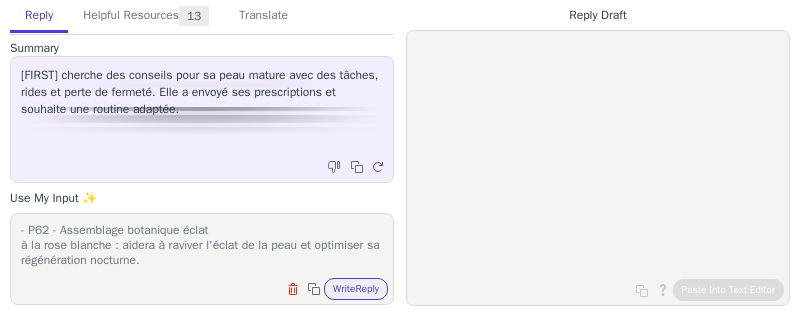 type on "Répondre au client que la routine qui lui a été proposé convient bien à sa préoccupation :
- Le serum hyperpigmentation et perte de fermeté : vous aidera à réduire l'apparence des taches pigmentaires et raffermir la peau suite au relachement.
- Le serum et la crème ride et ridule : vous aidera à réduire et prévenir les rides et ridules du contour des yeux.
- La crème de jour multi-signes de l'âge
SPF 50 : Cible jour après jour les signes de l’âge photo-induits : taches pigmentaires, rides & relâchement cutané
- P62 - Assemblage botanique éclat
à la rose blanche : aidera à raviver l'éclat de la peau et optimiser sa régénération nocturne." 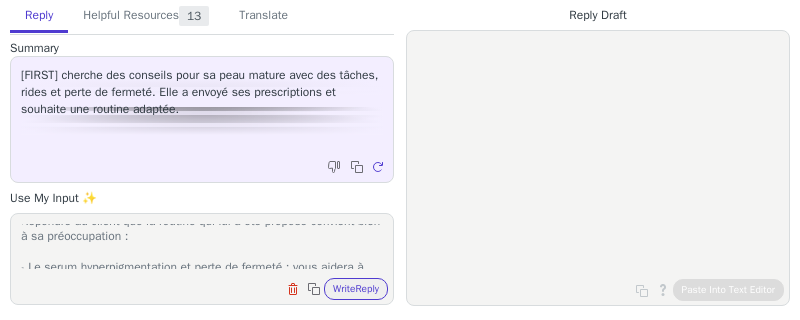 scroll, scrollTop: 0, scrollLeft: 0, axis: both 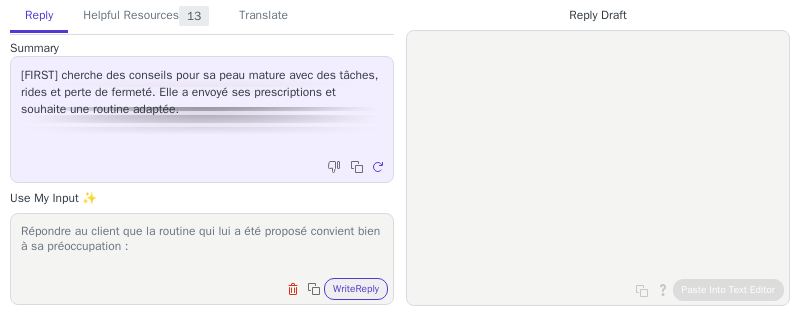 click on "Répondre au client que la routine qui lui a été proposé convient bien à sa préoccupation :
- Le serum hyperpigmentation et perte de fermeté : vous aidera à réduire l'apparence des taches pigmentaires et raffermir la peau suite au relachement.
- Le serum et la crème ride et ridule : vous aidera à réduire et prévenir les rides et ridules du contour des yeux.
- La crème de jour multi-signes de l'âge
SPF 50 : Cible jour après jour les signes de l’âge photo-induits : taches pigmentaires, rides & relâchement cutané
- P62 - Assemblage botanique éclat
à la rose blanche : aidera à raviver l'éclat de la peau et optimiser sa régénération nocturne." at bounding box center (202, 246) 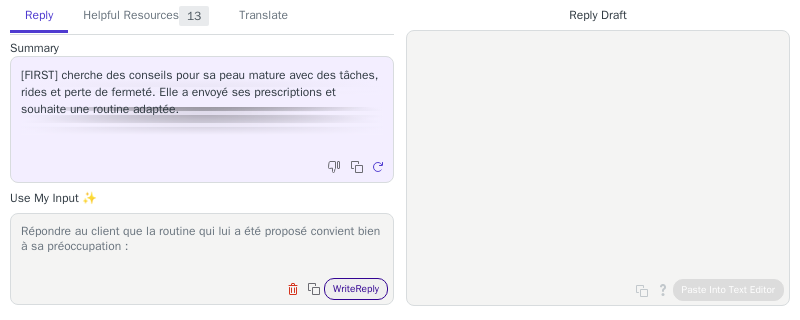 click on "Write  Reply" at bounding box center [356, 289] 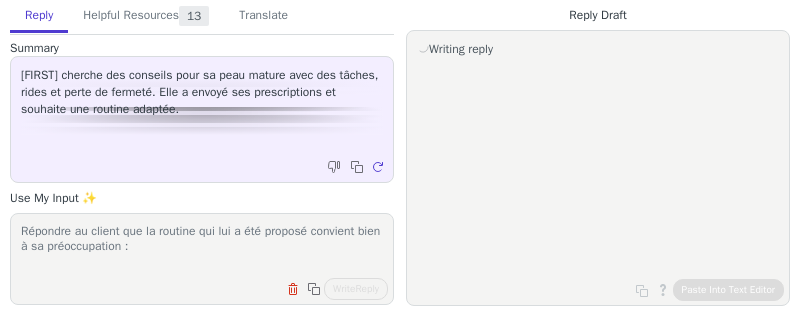 click on "Writing reply" at bounding box center (0, 0) 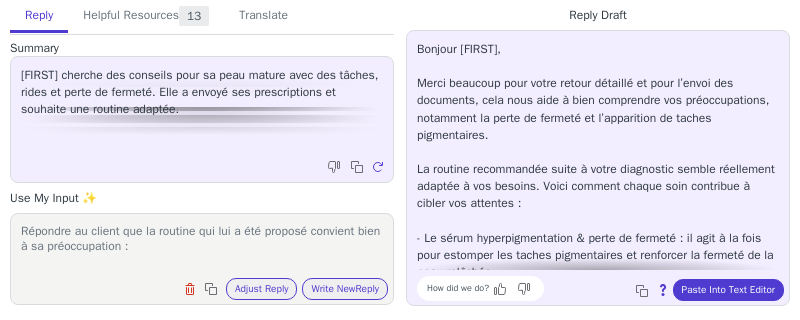 scroll, scrollTop: 211, scrollLeft: 0, axis: vertical 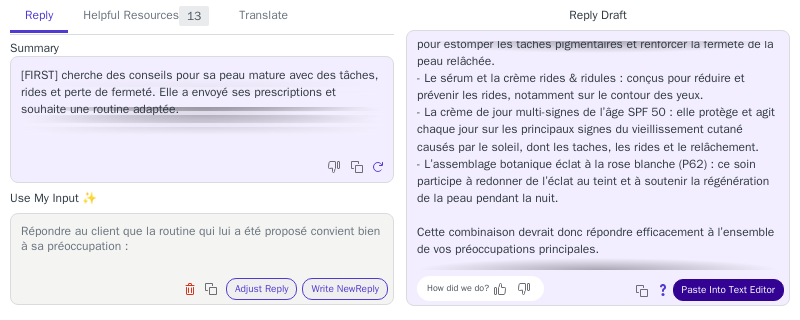 click on "Paste Into Text Editor" at bounding box center [728, 290] 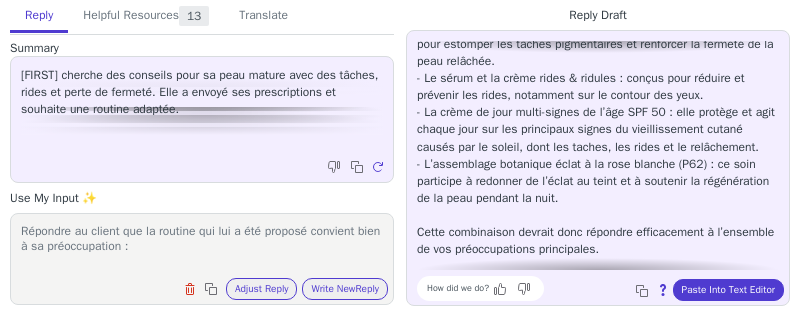 click on "Répondre au client que la routine qui lui a été proposé convient bien à sa préoccupation :
- Le serum hyperpigmentation et perte de fermeté : vous aidera à réduire l'apparence des taches pigmentaires et raffermir la peau suite au relachement.
- Le serum et la crème ride et ridule : vous aidera à réduire et prévenir les rides et ridules du contour des yeux.
- La crème de jour multi-signes de l'âge
SPF 50 : Cible jour après jour les signes de l’âge photo-induits : taches pigmentaires, rides & relâchement cutané
- P62 - Assemblage botanique éclat
à la rose blanche : aidera à raviver l'éclat de la peau et optimiser sa régénération nocturne." at bounding box center (202, 246) 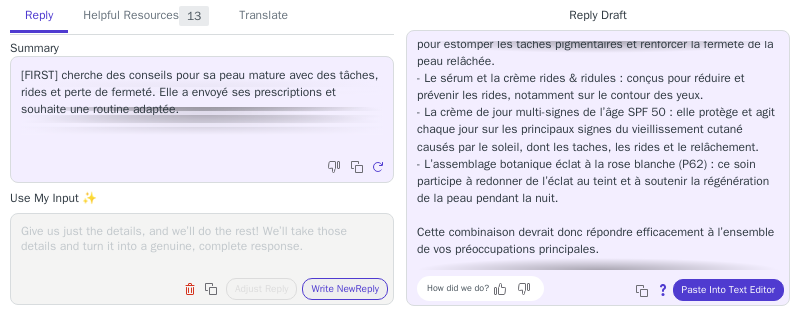 paste on "Bonjour Françoise,
Merci beaucoup pour votre retour détaillé et pour l’envoi des documents, cela nous aide à bien comprendre vos préoccupations, notamment la perte de fermeté et l’apparition de taches pigmentaires.
La routine recommandée suite à votre diagnostic semble réellement adaptée à vos besoins. Voici comment chaque soin contribue à cibler vos attentes :
- Le sérum hyperpigmentation & perte de fermeté : il agit à la fois pour estomper les taches pigmentaires et renforcer la fermeté de la peau relâchée.
- Le sérum et la crème rides & ridules : conçus pour réduire et prévenir les rides, notamment sur le contour des yeux.
- La crème de jour multi-signes de l’âge SPF 50 : elle protège et agit chaque jour sur les principaux signes du vieillissement cutané causés par le soleil, dont les taches, les rides et le relâchement.
- L’assemblage botanique éclat à la rose blanche (P62) : ce soin participe à redonner de l’éclat au teint et à soutenir la régénération de la peau pendant la nuit.
- Le serum exfolia..." 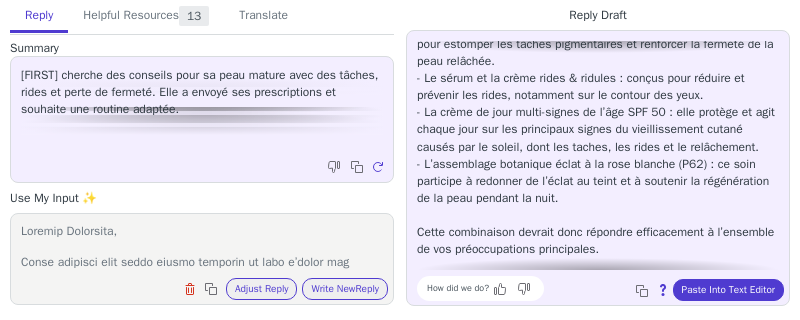 scroll, scrollTop: 493, scrollLeft: 0, axis: vertical 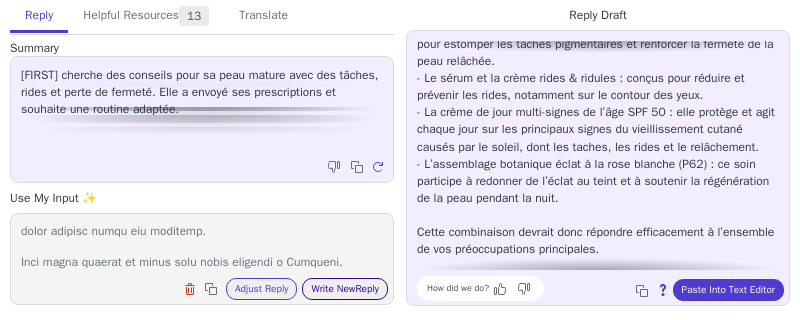 type on "Bonjour Françoise,
Merci beaucoup pour votre retour détaillé et pour l’envoi des documents, cela nous aide à bien comprendre vos préoccupations, notamment la perte de fermeté et l’apparition de taches pigmentaires.
La routine recommandée suite à votre diagnostic semble réellement adaptée à vos besoins. Voici comment chaque soin contribue à cibler vos attentes :
- Le sérum hyperpigmentation & perte de fermeté : il agit à la fois pour estomper les taches pigmentaires et renforcer la fermeté de la peau relâchée.
- Le sérum et la crème rides & ridules : conçus pour réduire et prévenir les rides, notamment sur le contour des yeux.
- La crème de jour multi-signes de l’âge SPF 50 : elle protège et agit chaque jour sur les principaux signes du vieillissement cutané causés par le soleil, dont les taches, les rides et le relâchement.
- L’assemblage botanique éclat à la rose blanche (P62) : ce soin participe à redonner de l’éclat au teint et à soutenir la régénération de la peau pendant la nuit.
- Le serum exfolia..." 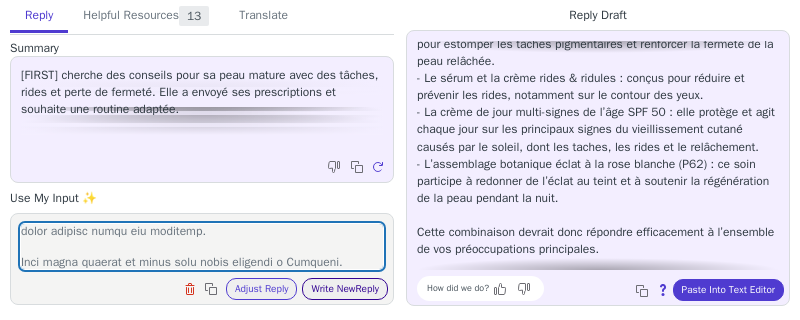 click on "Write New  Reply" at bounding box center [345, 289] 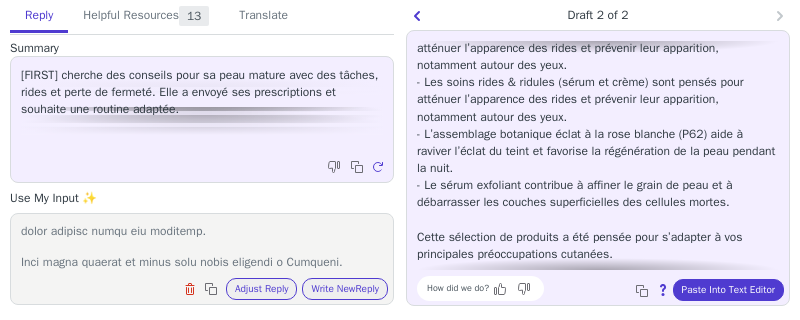scroll, scrollTop: 387, scrollLeft: 0, axis: vertical 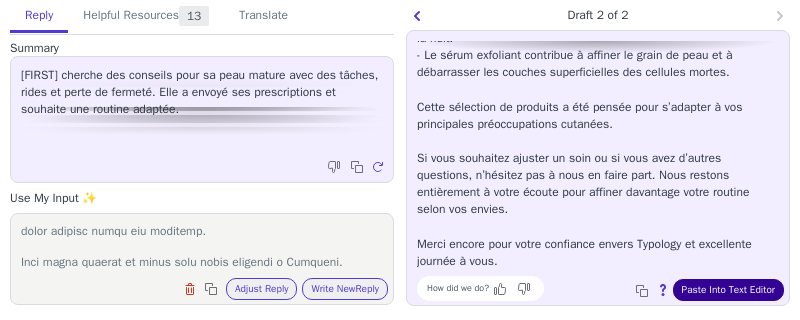 click on "Paste Into Text Editor" at bounding box center [728, 290] 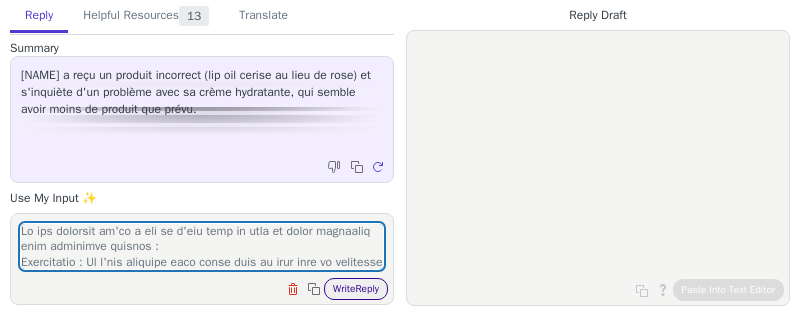 scroll, scrollTop: 0, scrollLeft: 0, axis: both 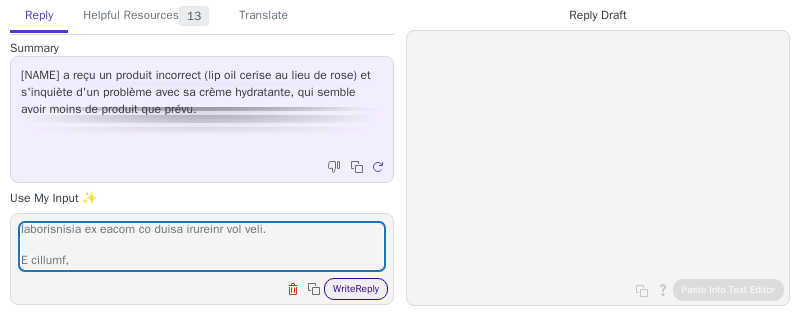 click on "Write  Reply" at bounding box center (356, 289) 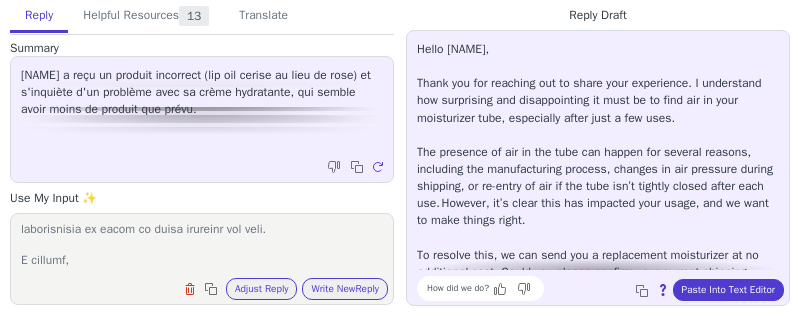 scroll, scrollTop: 113, scrollLeft: 0, axis: vertical 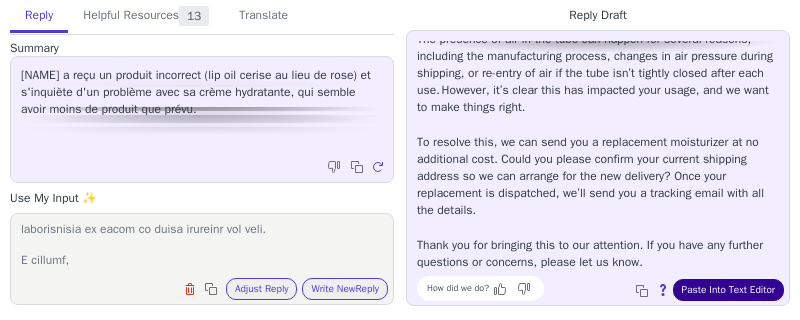 click on "Paste Into Text Editor" at bounding box center [728, 290] 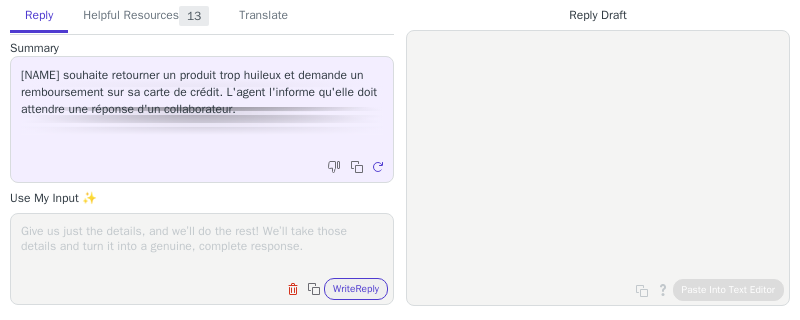 scroll, scrollTop: 0, scrollLeft: 0, axis: both 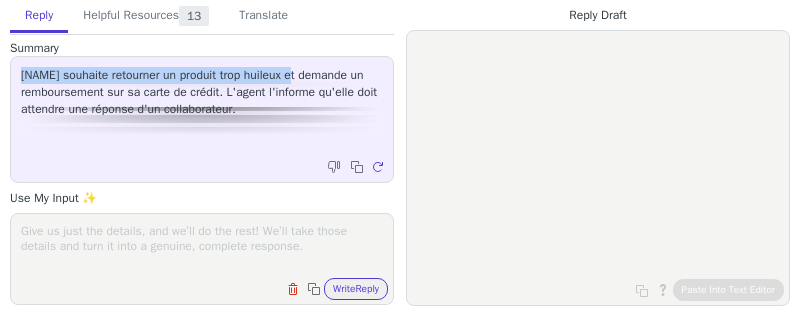 drag, startPoint x: 19, startPoint y: 71, endPoint x: 306, endPoint y: 76, distance: 287.04355 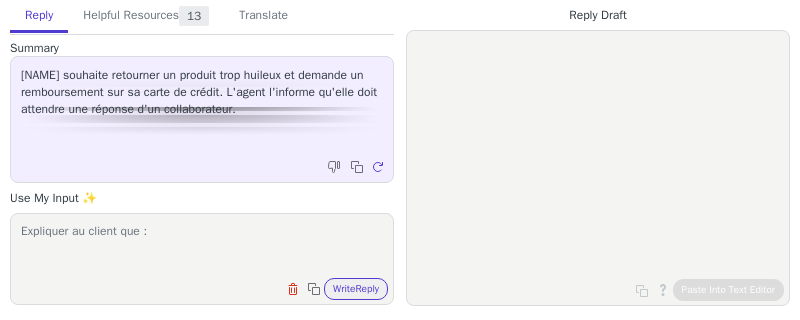 paste on "Différences de besoins cutanés : Chaque peau réagit différemment, et ce qui hydrate une peau sèche peut paraître trop riche pour une autre." 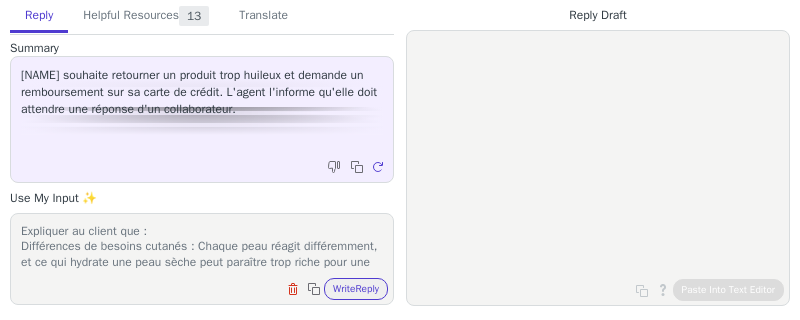 scroll, scrollTop: 16, scrollLeft: 0, axis: vertical 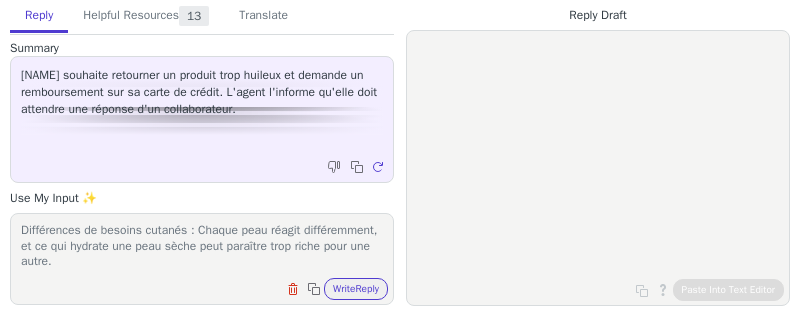 click on "Clear field Copy to clipboard Write  Reply" at bounding box center (212, 287) 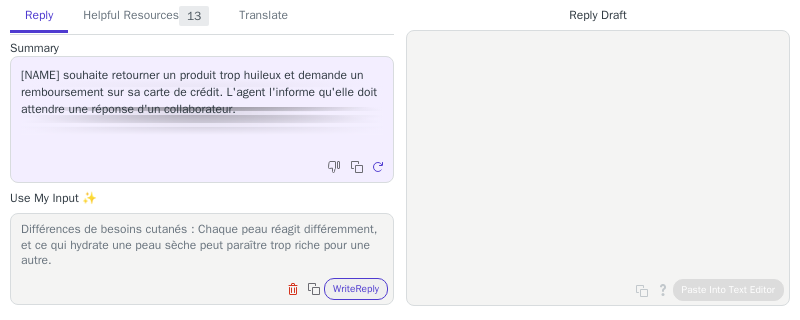 paste on "Perception individuelle de la texture : Même si le produit est conçu pour ne pas obstruer les pores ni être trop gras, certains types de peau, notamment les peaux mixtes à grasses, peuvent percevoir la sensation d'hydratation comme trop huileuse." 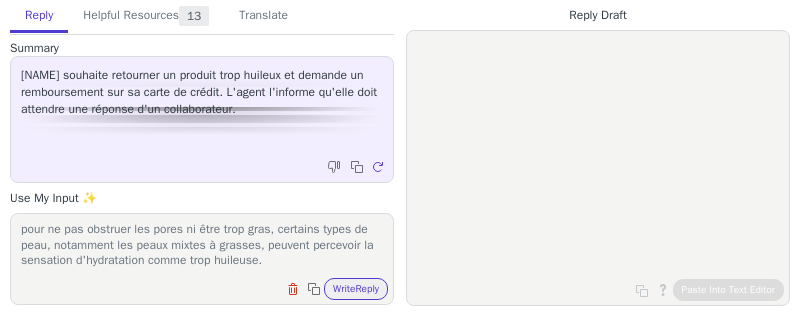 scroll, scrollTop: 123, scrollLeft: 0, axis: vertical 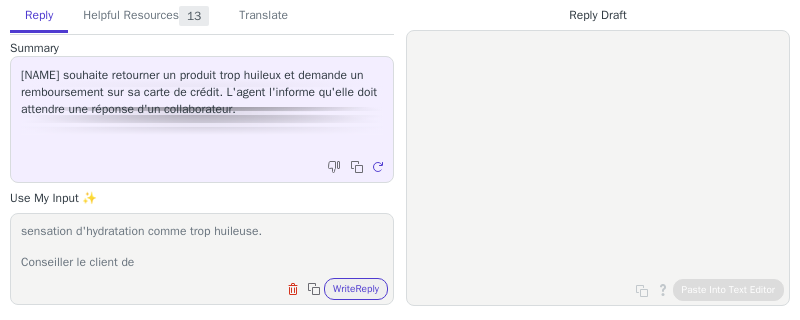 click on "Expliquer au client que :
Différences de besoins cutanés : Chaque peau réagit différemment, et ce qui hydrate une peau sèche peut paraître trop riche pour une autre.
Perception individuelle de la texture : Même si le produit est conçu pour ne pas obstruer les pores ni être trop gras, certains types de peau, notamment les peaux mixtes à grasses, peuvent percevoir la sensation d'hydratation comme trop huileuse.
Conseiller le client de" at bounding box center [202, 246] 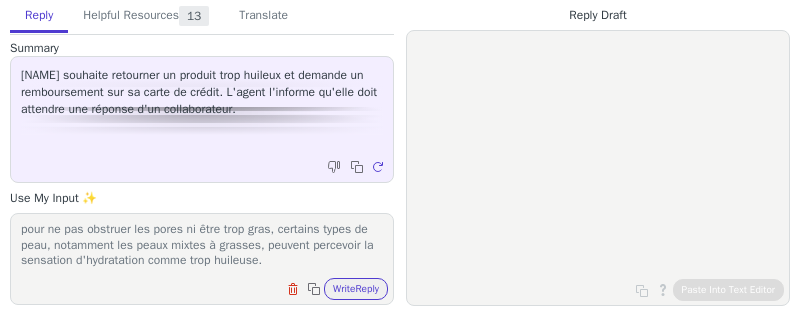 paste on "Voici quelques conseils à proposer au client pour éviter la sensation trop huileuse avec ce produit :
Utiliser une petite quantité : Appliquer une noisette modérée du produit, puis masser doucement pour bien faire pénétrer. Parfois, un excès de produit crée une sensation grasse.
Appliquer sur peau légèrement humide : Appliquer immédiatement après le nettoyage, quand la peau est encore un peu humide, peut aider le produit à mieux pénétrer et réduire la sensation d’huile.
Adapter la fréquence d’utilisation : Si le produit semble trop riche, l’utiliser une fois par jour ou tous les deux jours, plutôt que matin et soir.
Compléter par un soin matifiant : Si la peau est grasse ou mixte, appliquer ensuite un soin matifiant ou une crème légère spécialement formulée pour ce type de peau peut équilibrer la texture." 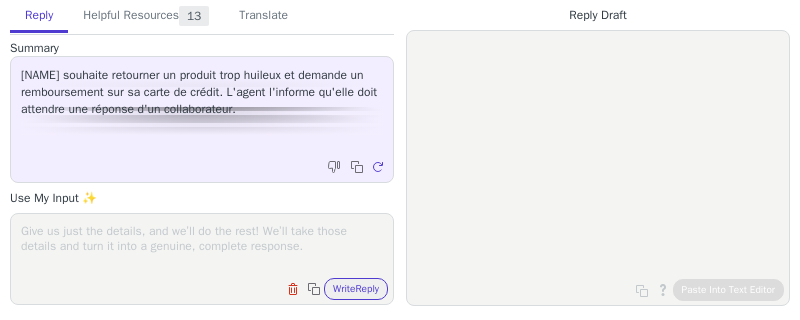 scroll, scrollTop: 0, scrollLeft: 0, axis: both 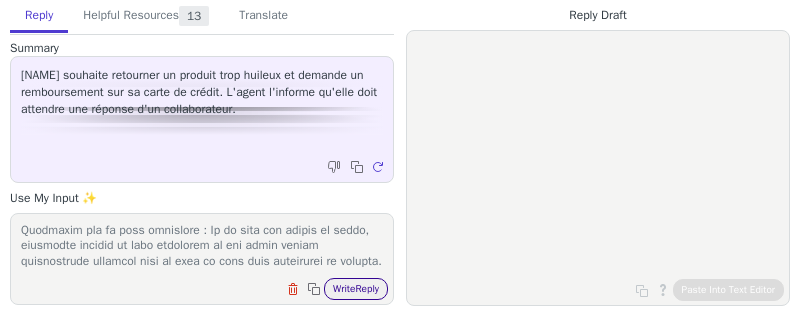 type on "Expliquer au client que :
Différences de besoins cutanés : Chaque peau réagit différemment, et ce qui hydrate une peau sèche peut paraître trop riche pour une autre.
Perception individuelle de la texture : Même si le produit est conçu pour ne pas obstruer les pores ni être trop gras, certains types de peau, notamment les peaux mixtes à grasses, peuvent percevoir la sensation d'hydratation comme trop huileuse.
Voici quelques conseils à proposer au client pour éviter la sensation trop huileuse avec ce produit :
Utiliser une petite quantité : Appliquer une noisette modérée du produit, puis masser doucement pour bien faire pénétrer. Parfois, un excès de produit crée une sensation grasse.
Appliquer sur peau légèrement humide : Appliquer immédiatement après les soins, quand la peau est encore un peu humide, peut aider le produit à mieux pénétrer et réduire la sensation d’huile.
Compléter par un soin matifiant : Si la peau est grasse ou mixte, appliquer ensuite un soin matifiant ou une crème légère spécialem..." 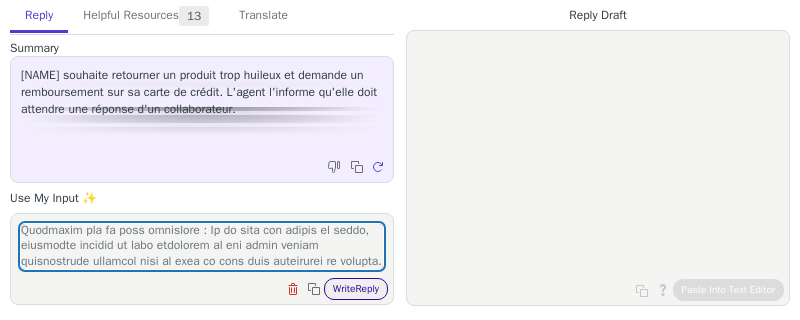 click on "Write  Reply" at bounding box center [356, 289] 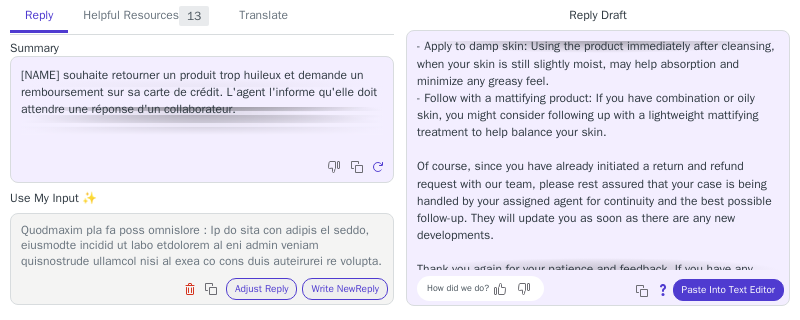 scroll, scrollTop: 319, scrollLeft: 0, axis: vertical 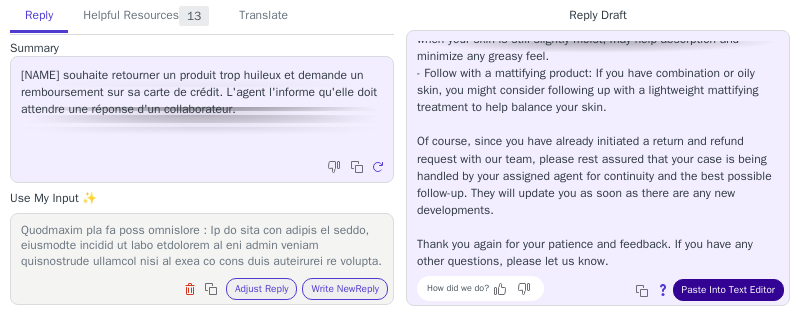 click on "Paste Into Text Editor" at bounding box center (728, 290) 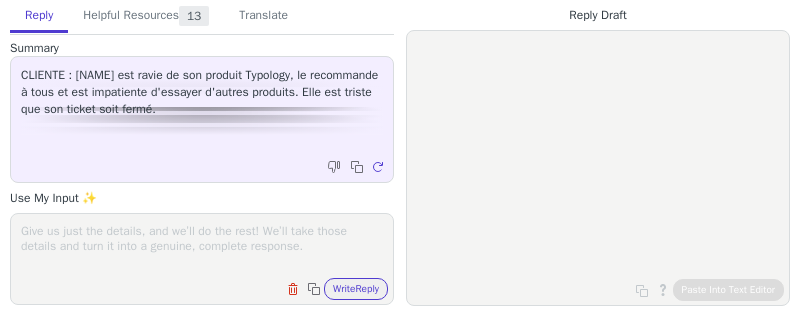 scroll, scrollTop: 0, scrollLeft: 0, axis: both 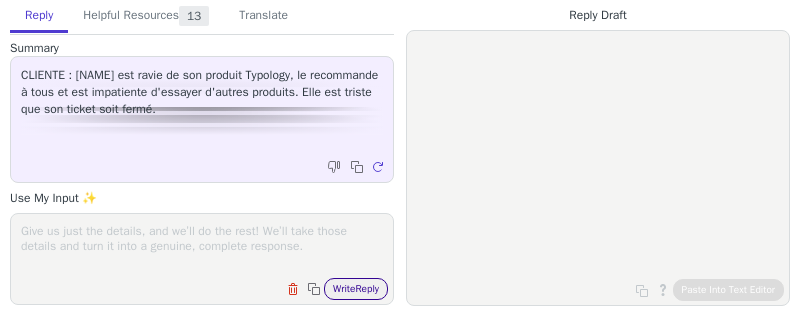 click on "Write  Reply" at bounding box center (356, 289) 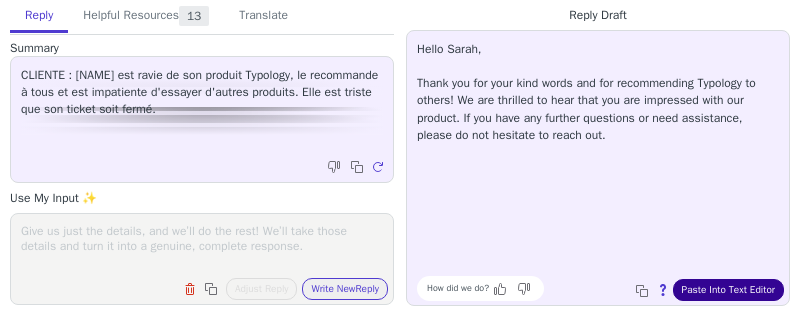 click on "Paste Into Text Editor" at bounding box center (728, 290) 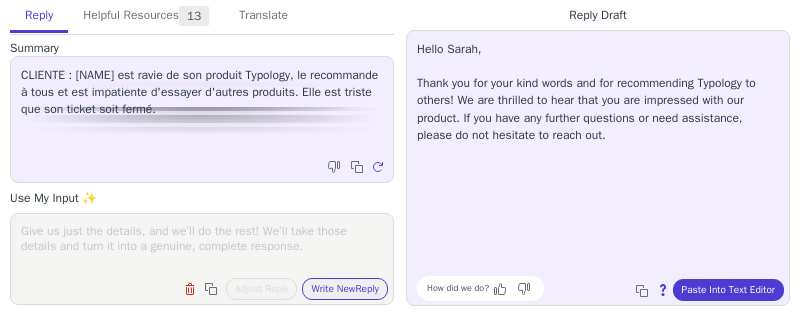 click on "Clear field Copy to clipboard Adjust Reply Use input to adjust reply draft Write New  Reply" at bounding box center [202, 259] 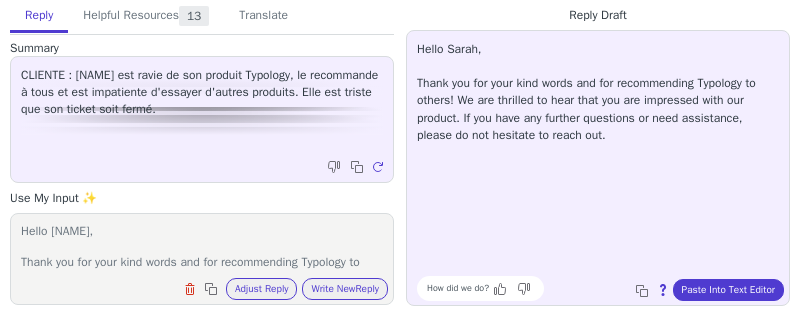 scroll, scrollTop: 139, scrollLeft: 0, axis: vertical 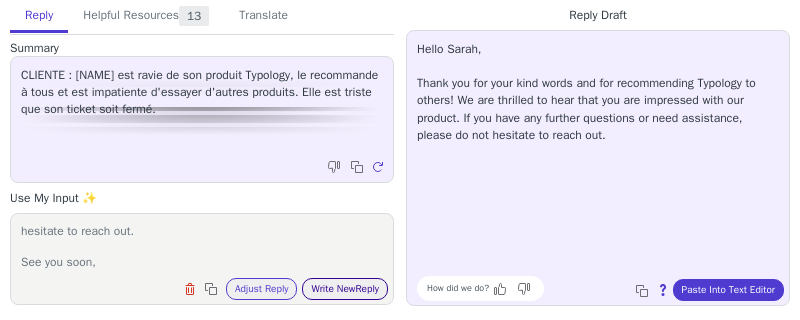 type on "Hello Sarah,
Thank you for your kind words and for recommending Typology to others!
We are thrilled to hear that you are impressed with our product. Enjoy your products.
If you have any further questions or need assistance, please do not hesitate to reach out.
See you soon," 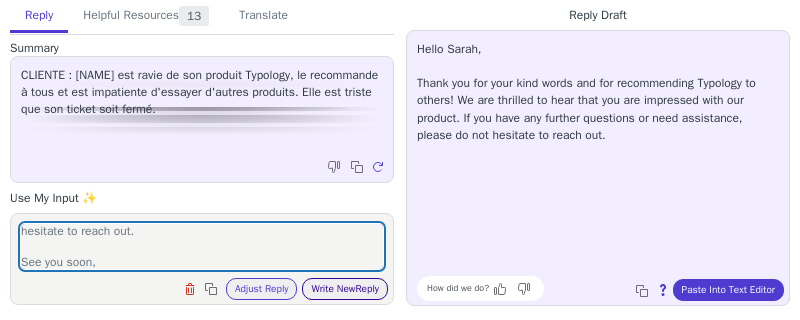 click on "Write New  Reply" at bounding box center [345, 289] 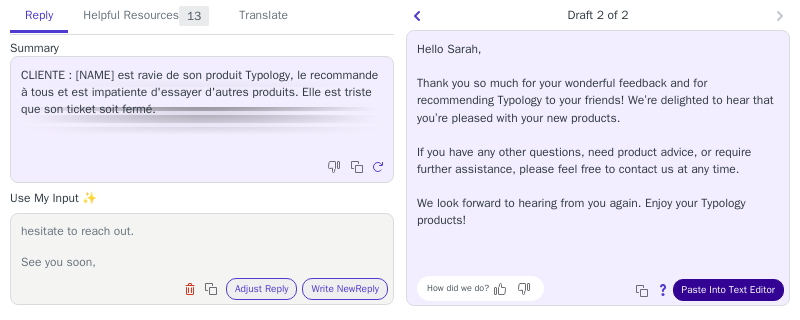 click on "Paste Into Text Editor" at bounding box center (728, 290) 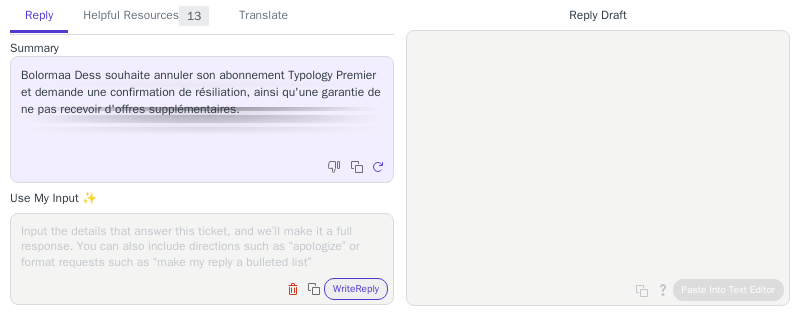 scroll, scrollTop: 0, scrollLeft: 0, axis: both 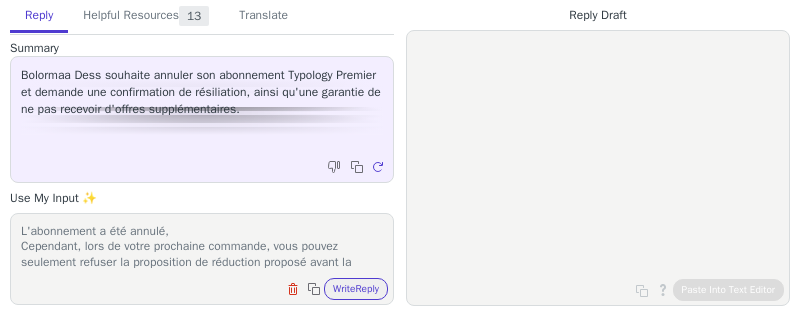click on "L'abonnement a été annulé,
Cependant, lors de votre prochaine commande, vous pouvez seulement refuser la proposition de réduction proposé avant la validation de votre commande pour éviter une nouvel achat de l'abonnement." at bounding box center (202, 246) 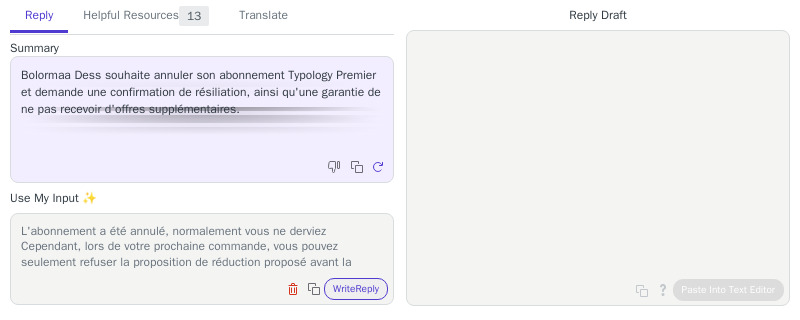 click on "L'abonnement a été annulé, normalement vous ne derviez
Cependant, lors de votre prochaine commande, vous pouvez seulement refuser la proposition de réduction proposé avant la validation de votre commande pour éviter une nouvel achat de l'abonnement." at bounding box center (202, 246) 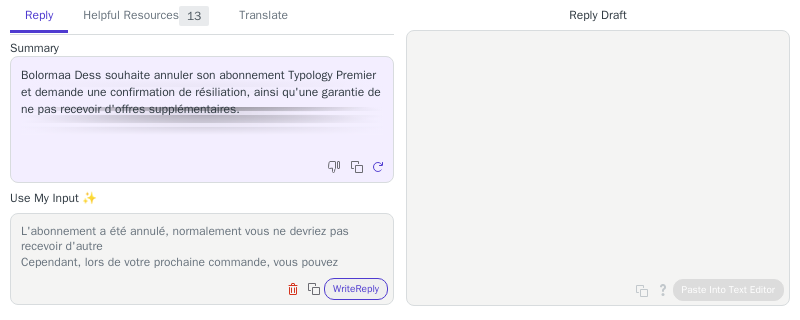 click on "L'abonnement a été annulé, normalement vous ne devriez pas recevoir d'autre
Cependant, lors de votre prochaine commande, vous pouvez seulement refuser la proposition de réduction proposé avant la validation de votre commande pour éviter une nouvel achat de l'abonnement." at bounding box center [202, 246] 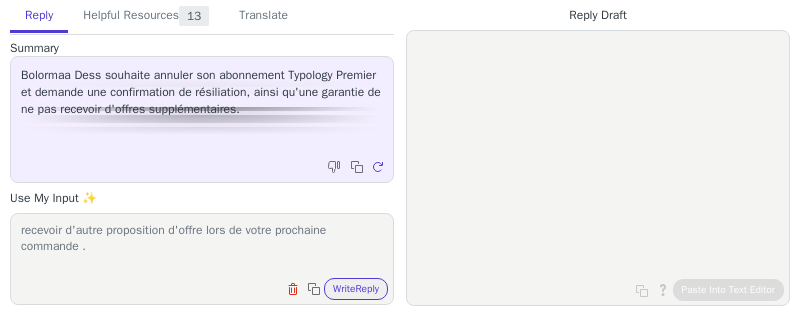 scroll, scrollTop: 78, scrollLeft: 0, axis: vertical 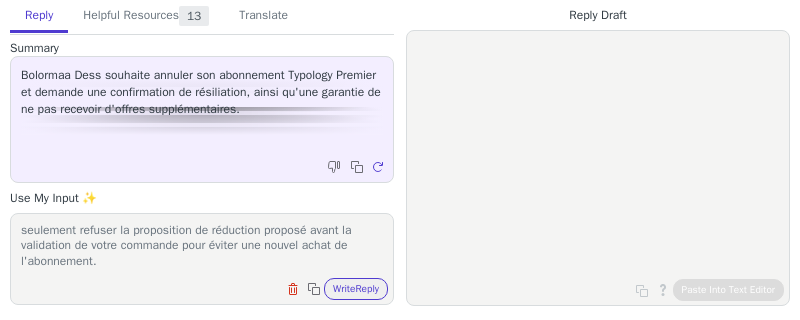 click on "L'abonnement a été annulé, normalement vous ne devriez pas recevoir d'autre proposition d'offre lors de votre prochaine commande .
Cependant, lors de votre prochaine commande, vous pouvez seulement refuser la proposition de réduction proposé avant la validation de votre commande pour éviter une nouvel achat de l'abonnement." at bounding box center [202, 246] 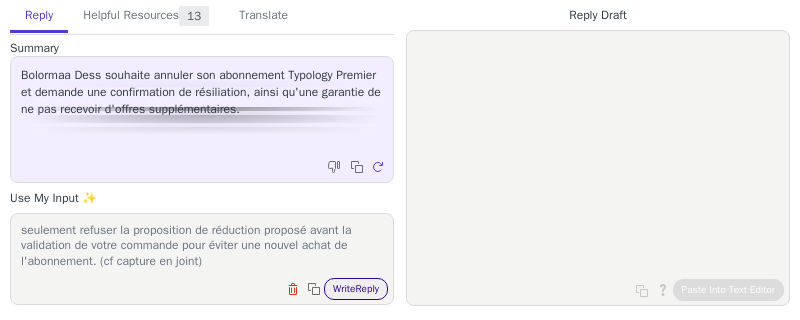 type on "L'abonnement a été annulé, normalement vous ne devriez pas recevoir d'autre proposition d'offre lors de votre prochaine commande .
Cependant, lors de votre prochaine commande, vous pouvez seulement refuser la proposition de réduction proposé avant la validation de votre commande pour éviter une nouvel achat de l'abonnement. (cf capture en joint)" 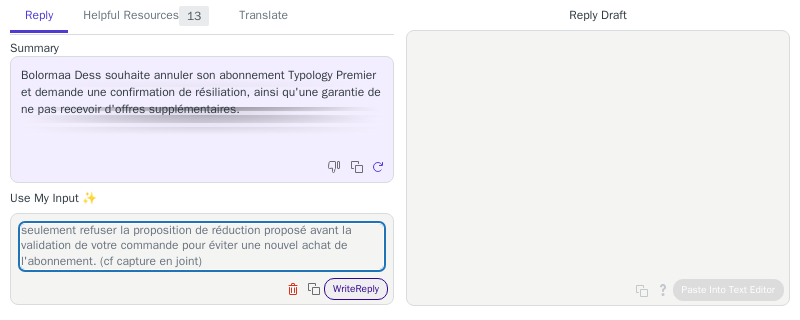 click on "Write  Reply" at bounding box center (356, 289) 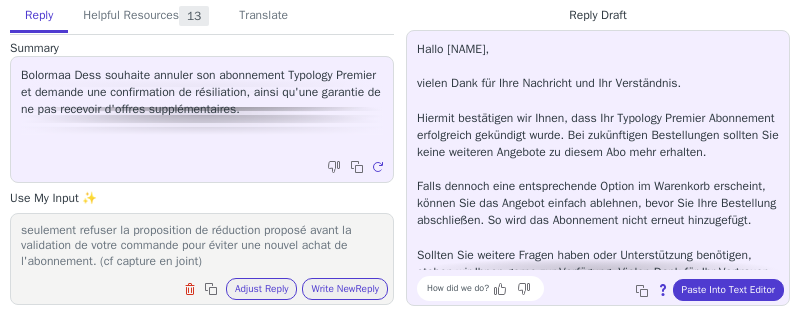 scroll, scrollTop: 62, scrollLeft: 0, axis: vertical 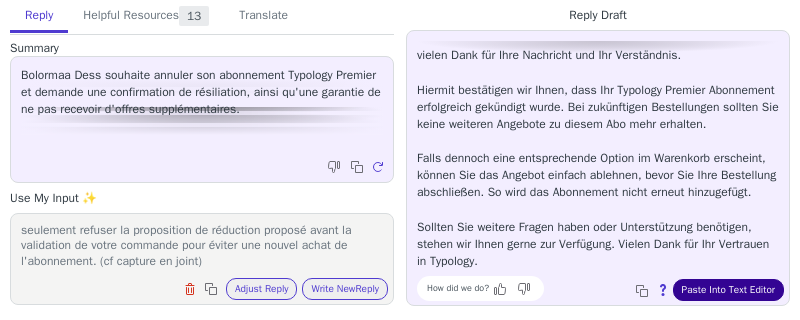 click on "Paste Into Text Editor" at bounding box center [728, 290] 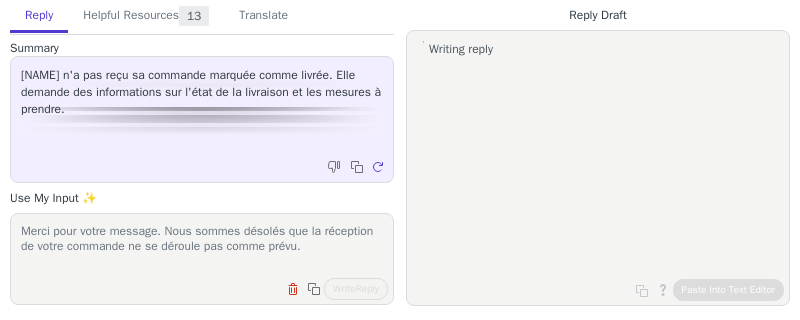 scroll, scrollTop: 0, scrollLeft: 0, axis: both 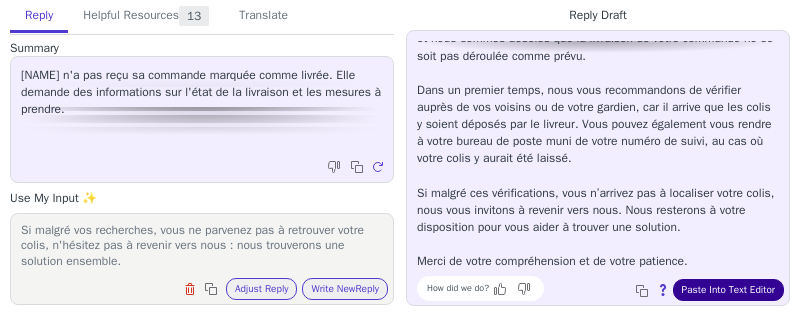 click on "Paste Into Text Editor" at bounding box center [728, 290] 